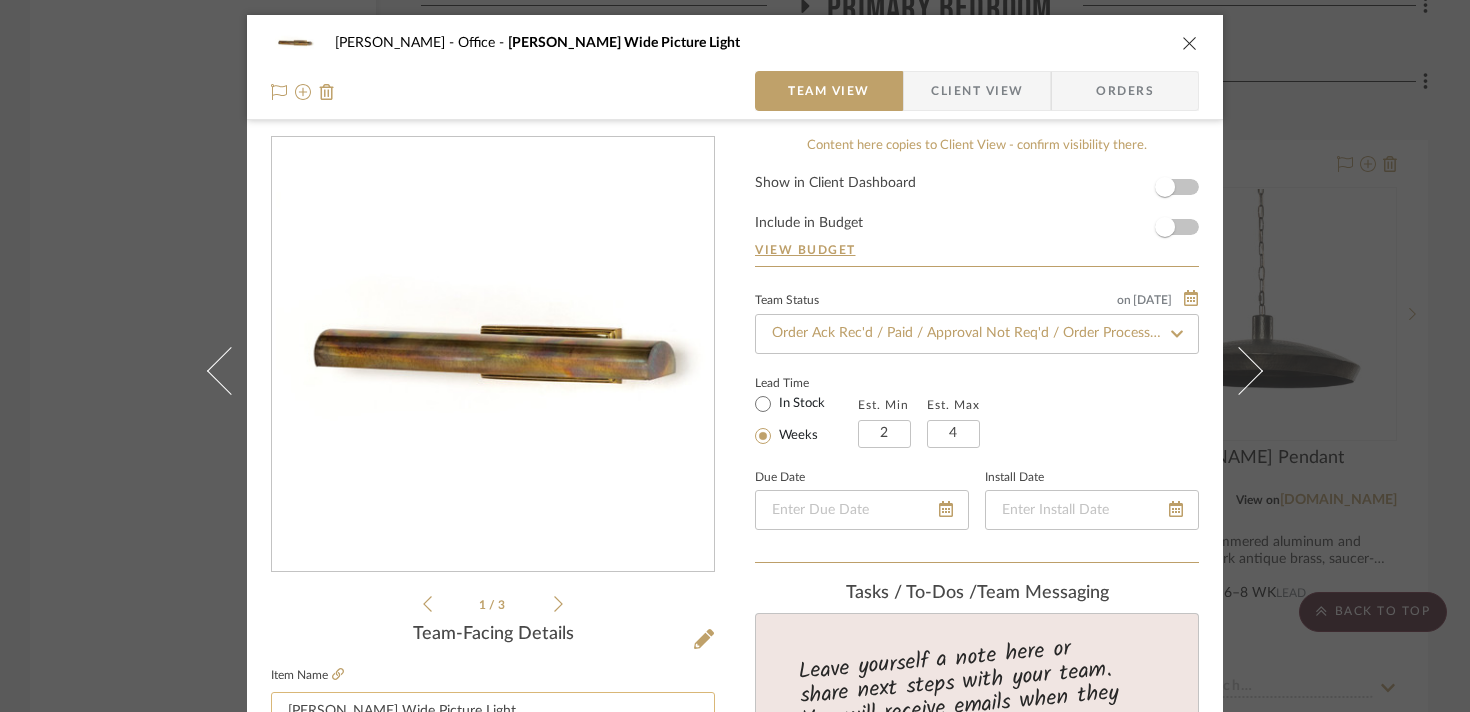 scroll, scrollTop: 0, scrollLeft: 0, axis: both 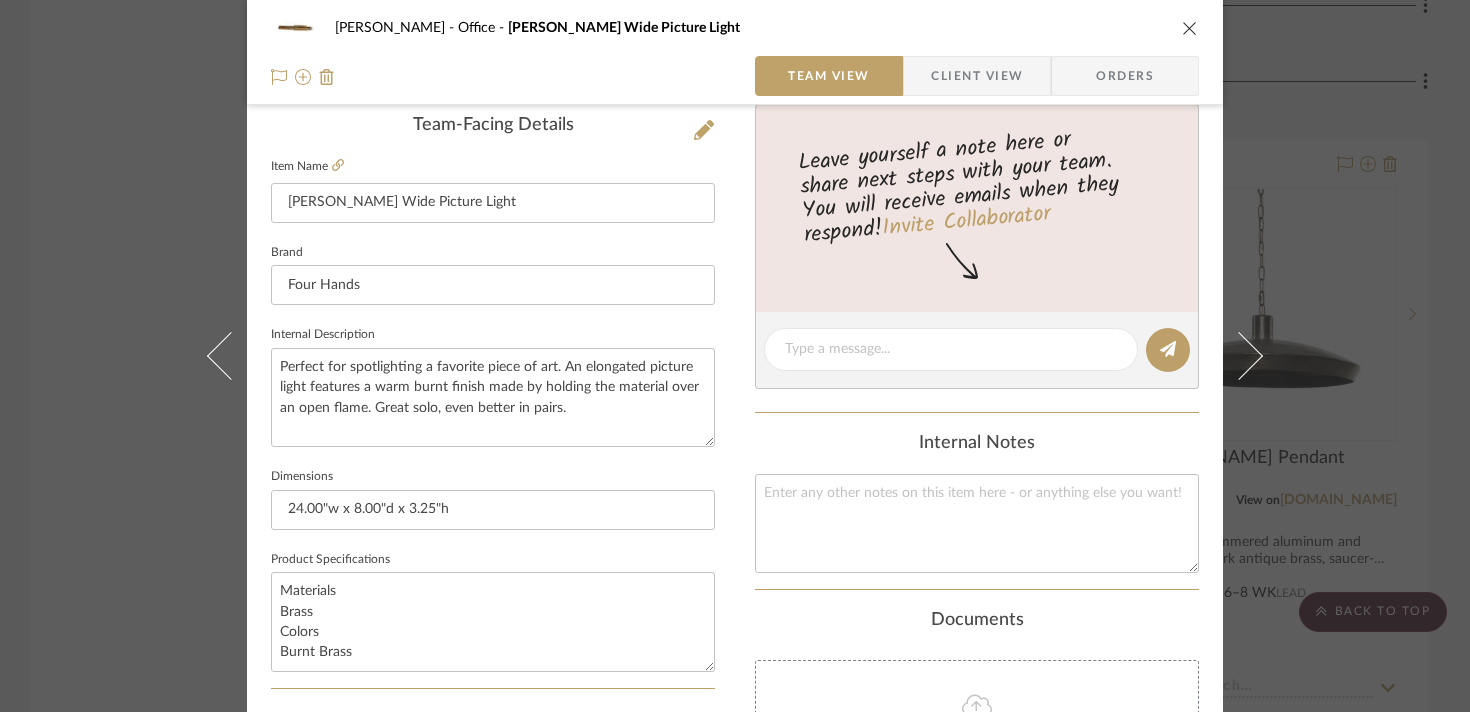 click on "[PERSON_NAME] Office [PERSON_NAME] Wide Picture Light Team View Client View Orders 1 / 3  Team-Facing Details   Item Name  [PERSON_NAME] Wide Picture Light  Brand  Four Hands  Internal Description  Perfect for spotlighting a favorite piece of art. An elongated picture light features a warm burnt finish made by holding the material over an open flame. Great solo, even better in pairs.  Dimensions  24.00"w x 8.00"d x 3.25"h  Product Specifications  Materials
Brass
Colors
Burnt Brass  Item Costs   View Budget   Markup %  30%  Unit Cost  $250.00  Cost Type  DNET  Client Unit Price   $325.00   Quantity  1  Unit Type  Each  Subtotal   $325.00   Tax %  6%  Total Tax   $19.50   Shipping Cost  $53.63  Ship. Markup %  0% Taxable  Total Shipping   $53.63  Total Client Price  $398.13  Your Cost  $318.63  Your Margin  $75.00  Content here copies to Client View - confirm visibility there.  Show in Client Dashboard   Include in Budget   View Budget  Team Status on [DATE] [DATE] Order Ack Rec'd / Paid / Approval Not Req'd / Order Processing" at bounding box center [735, 356] 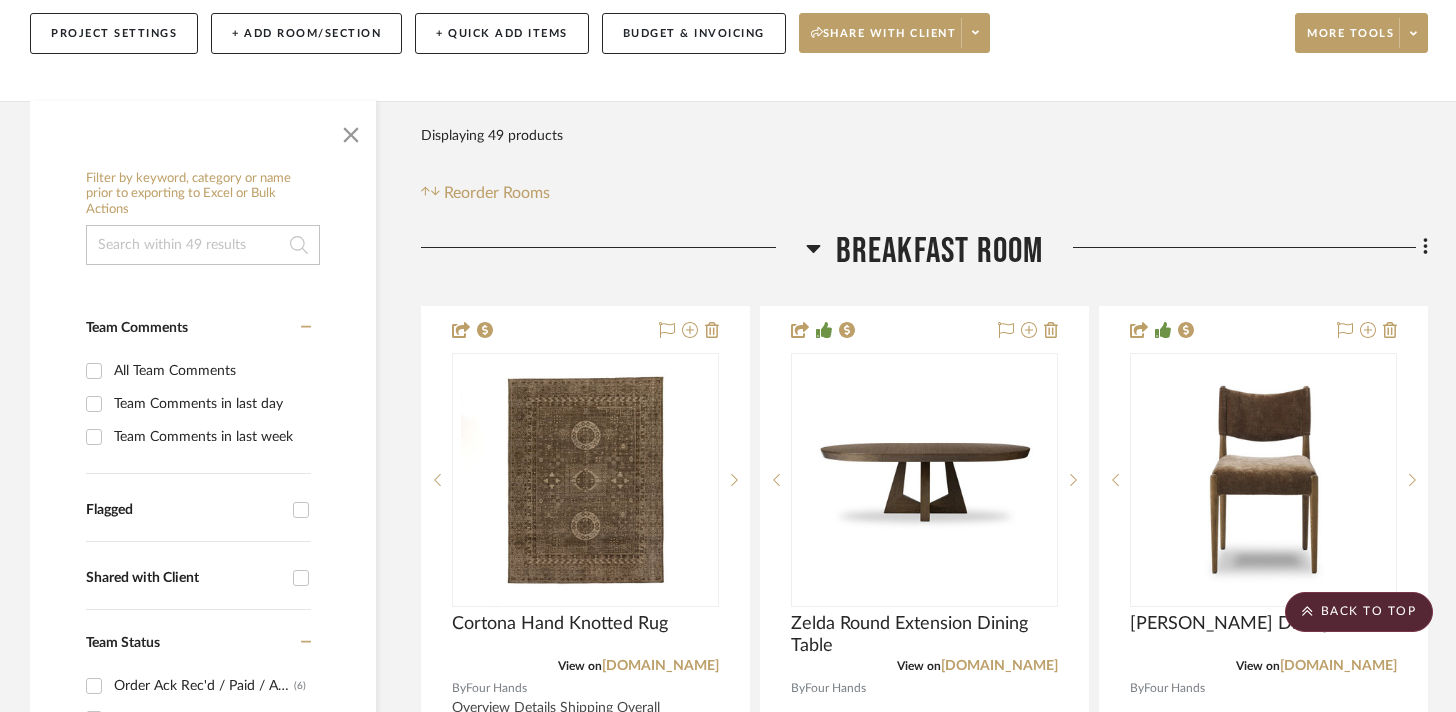scroll, scrollTop: 0, scrollLeft: 0, axis: both 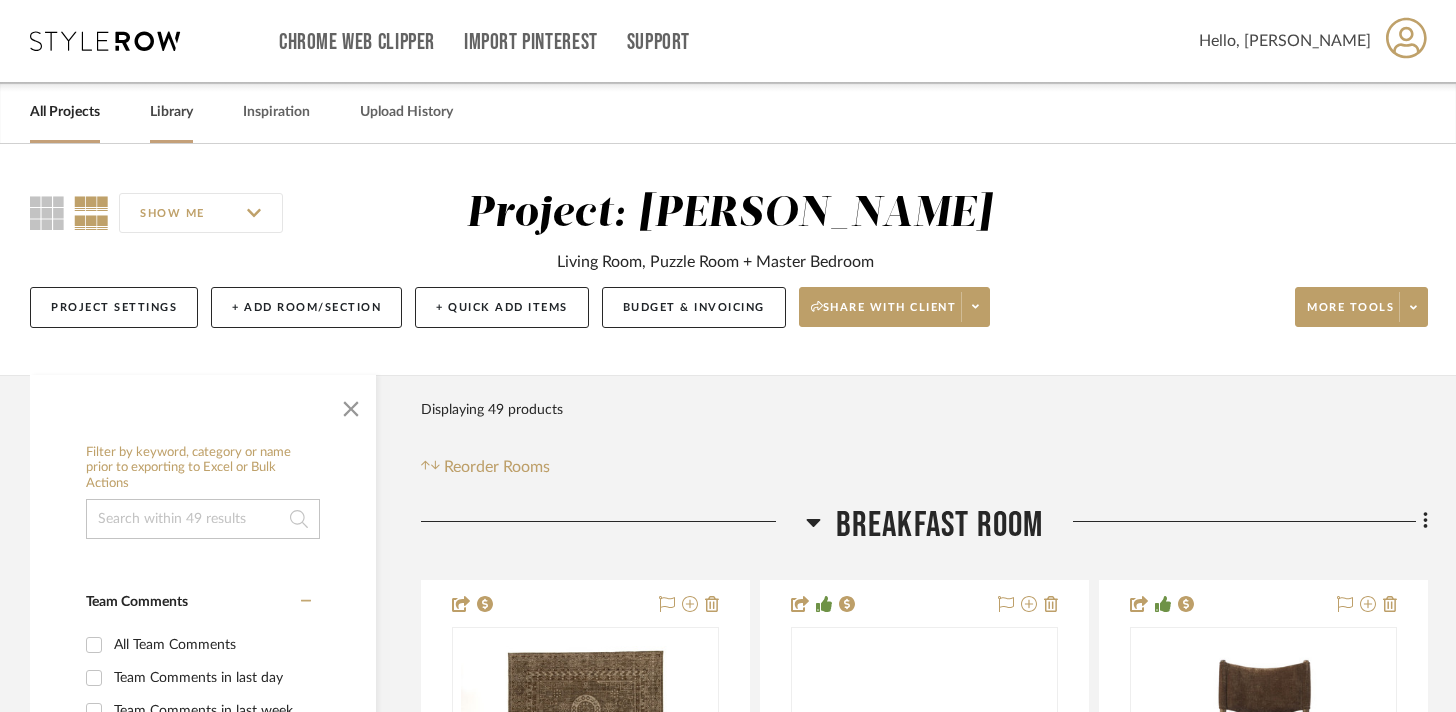 click on "Library" at bounding box center [171, 112] 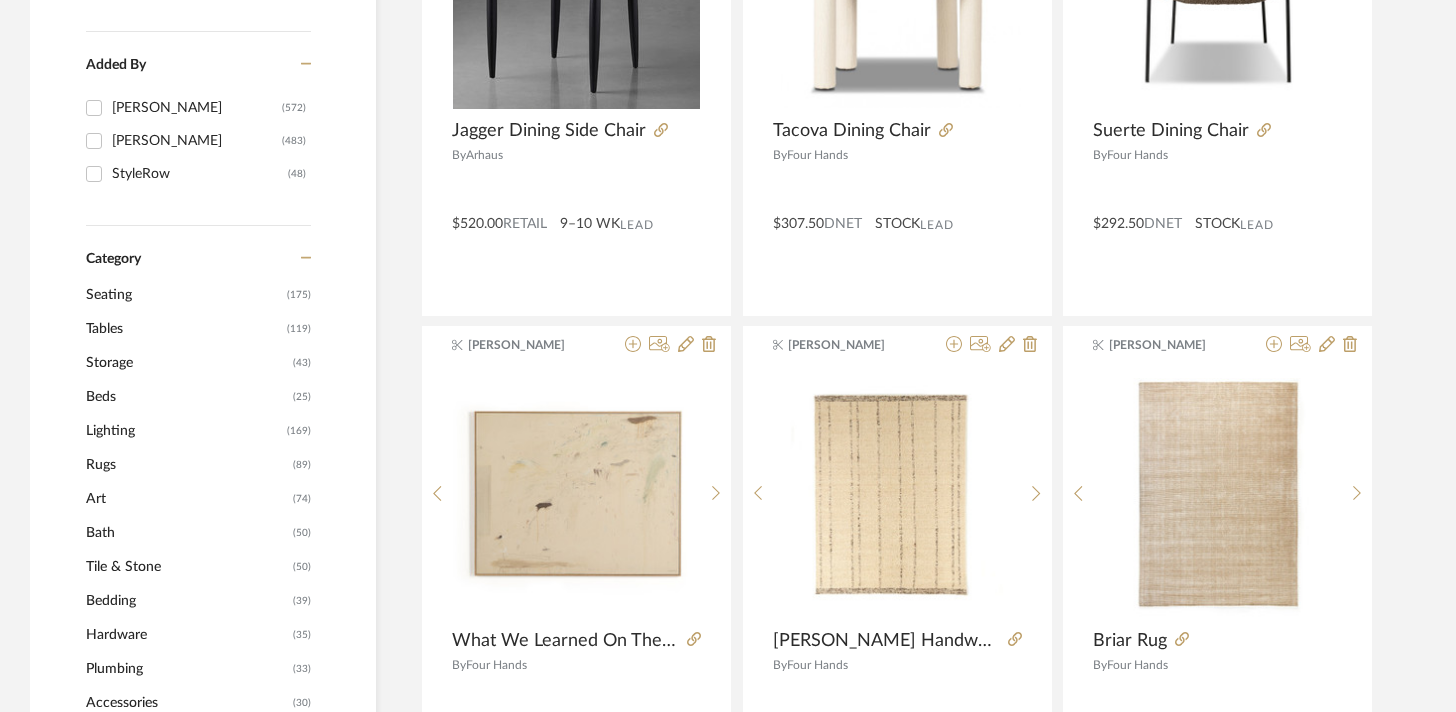 scroll, scrollTop: 623, scrollLeft: 0, axis: vertical 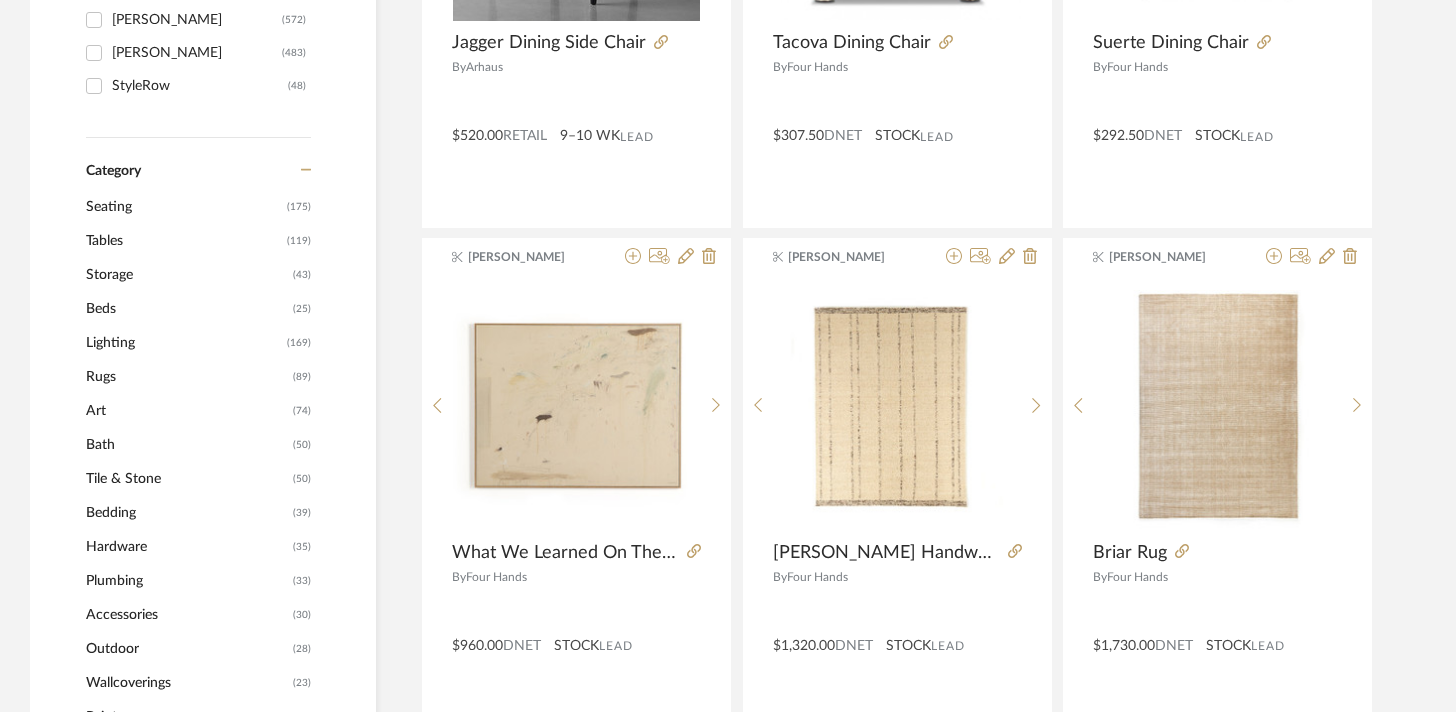 click on "Hardware" 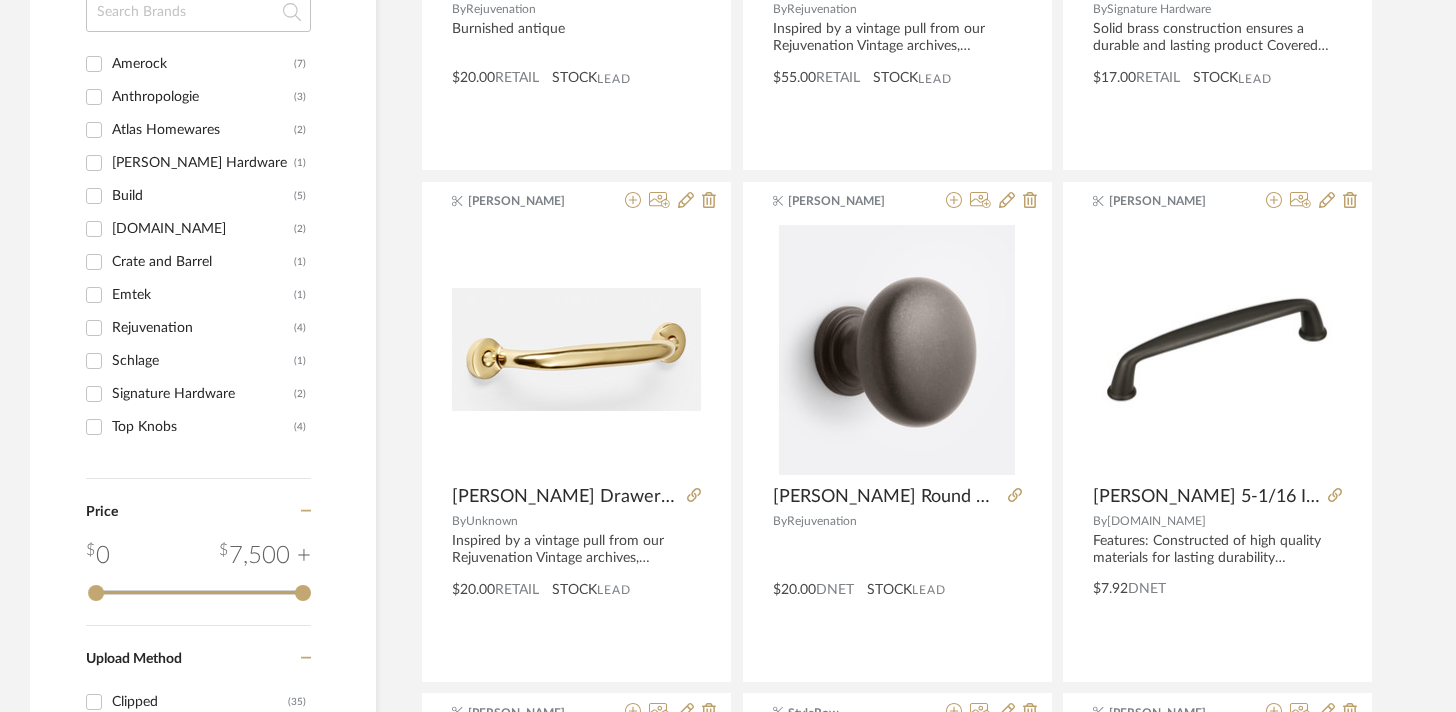 scroll, scrollTop: 1825, scrollLeft: 0, axis: vertical 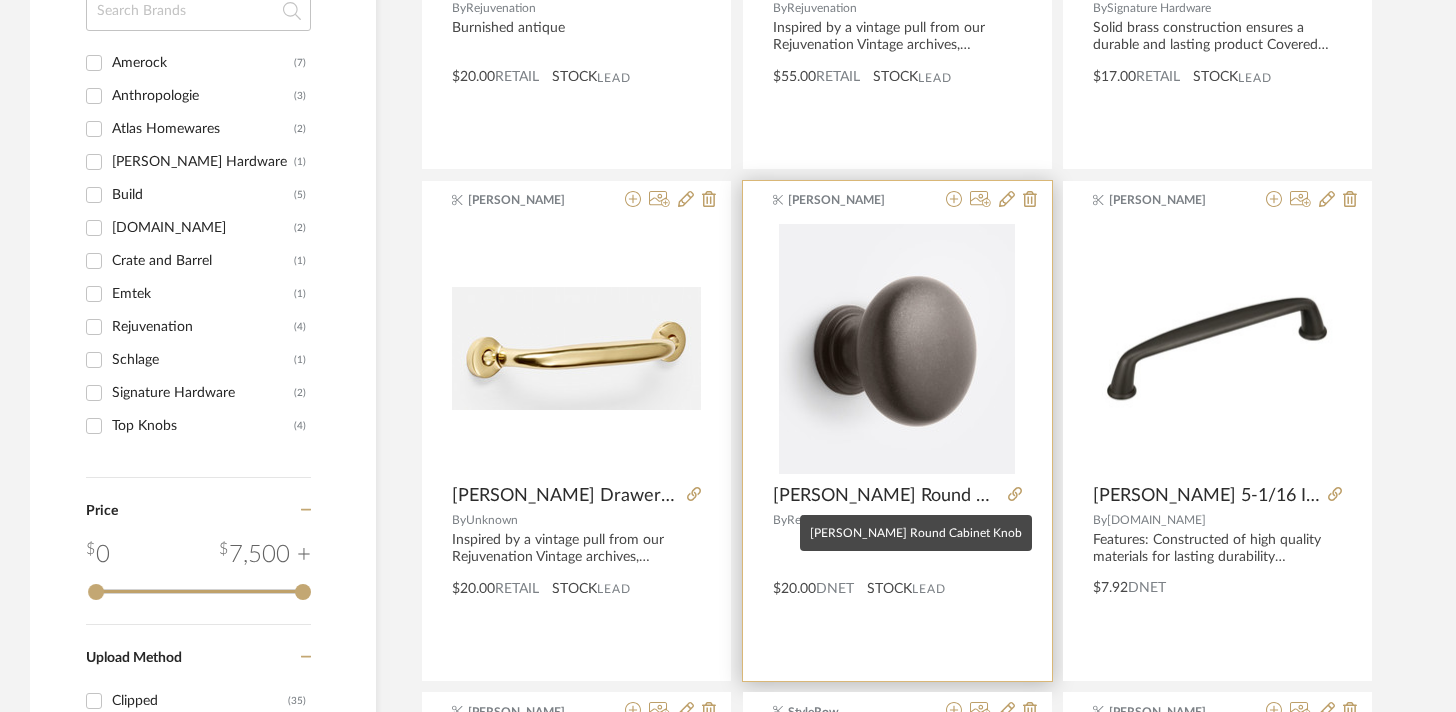 click on "[PERSON_NAME] Round Cabinet Knob" at bounding box center (886, 496) 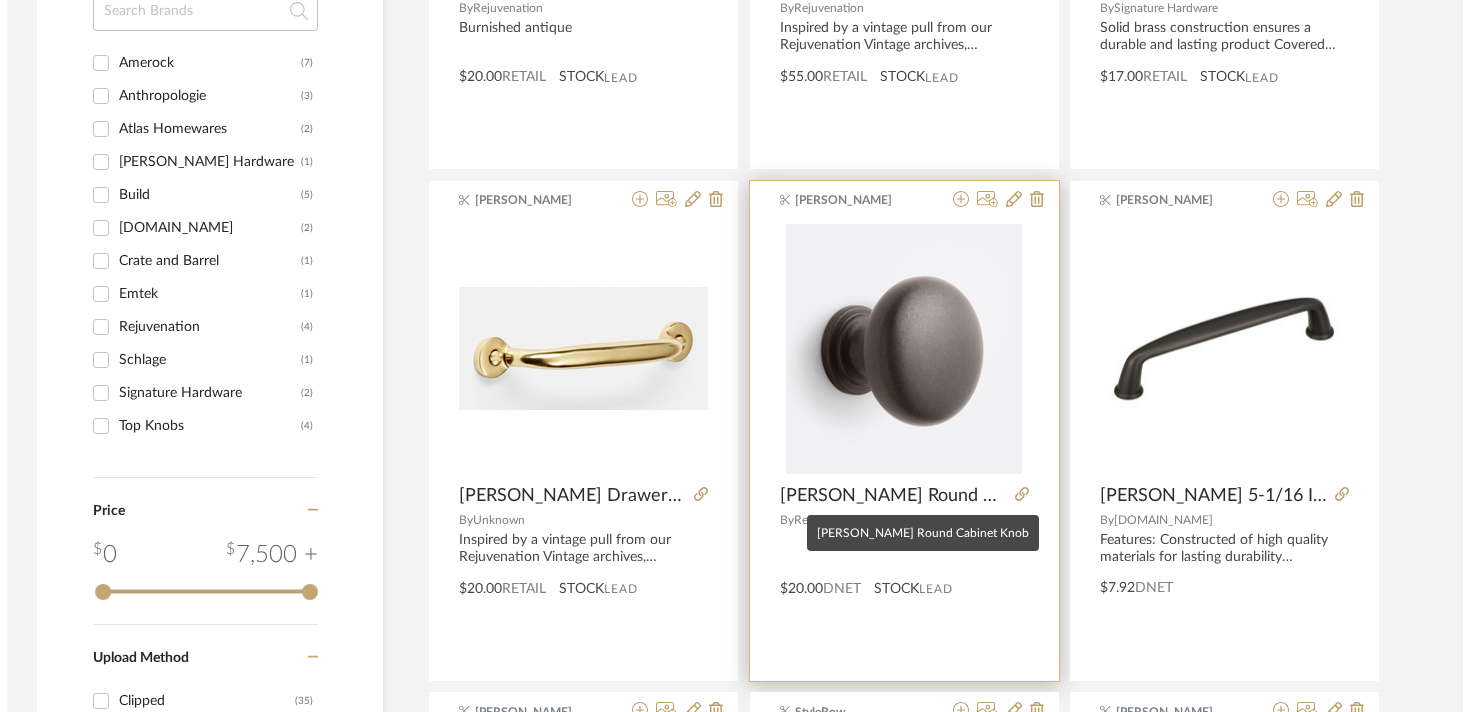 scroll, scrollTop: 0, scrollLeft: 0, axis: both 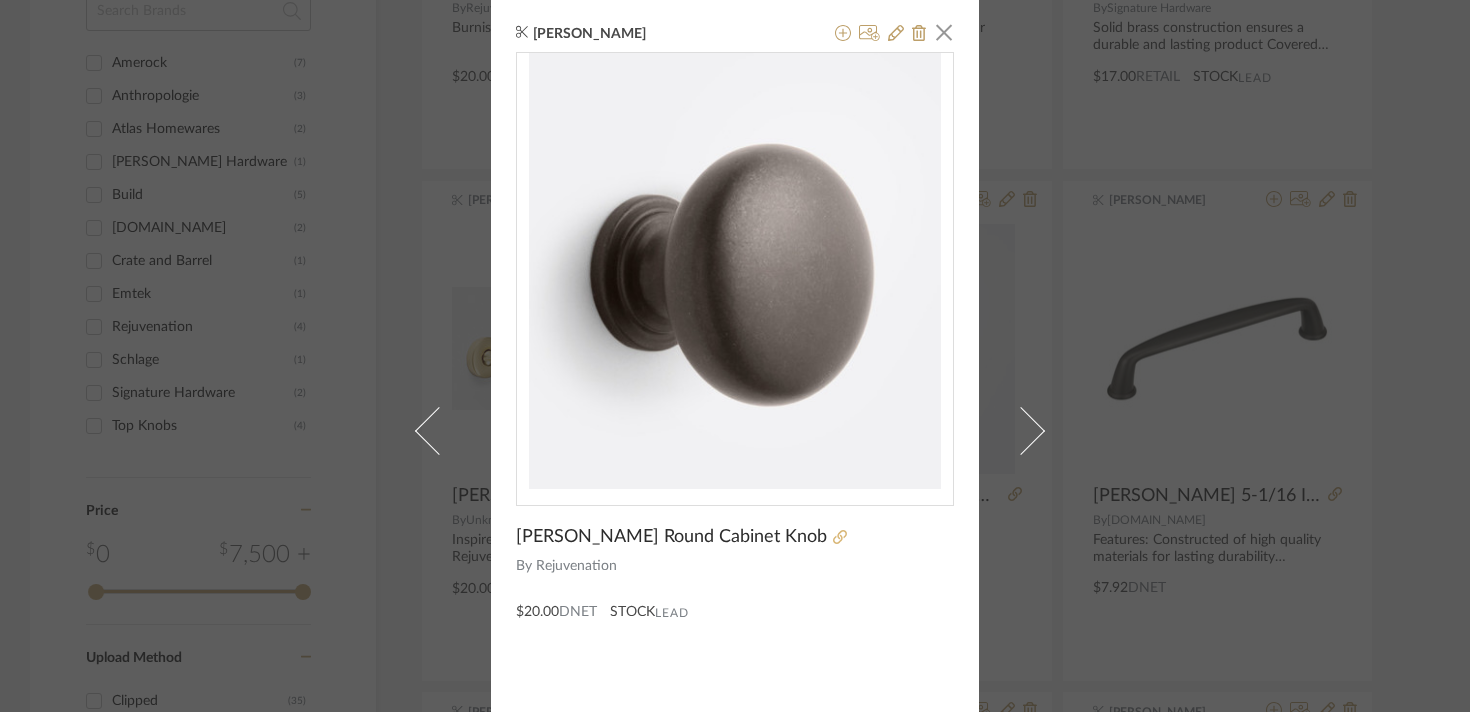 click 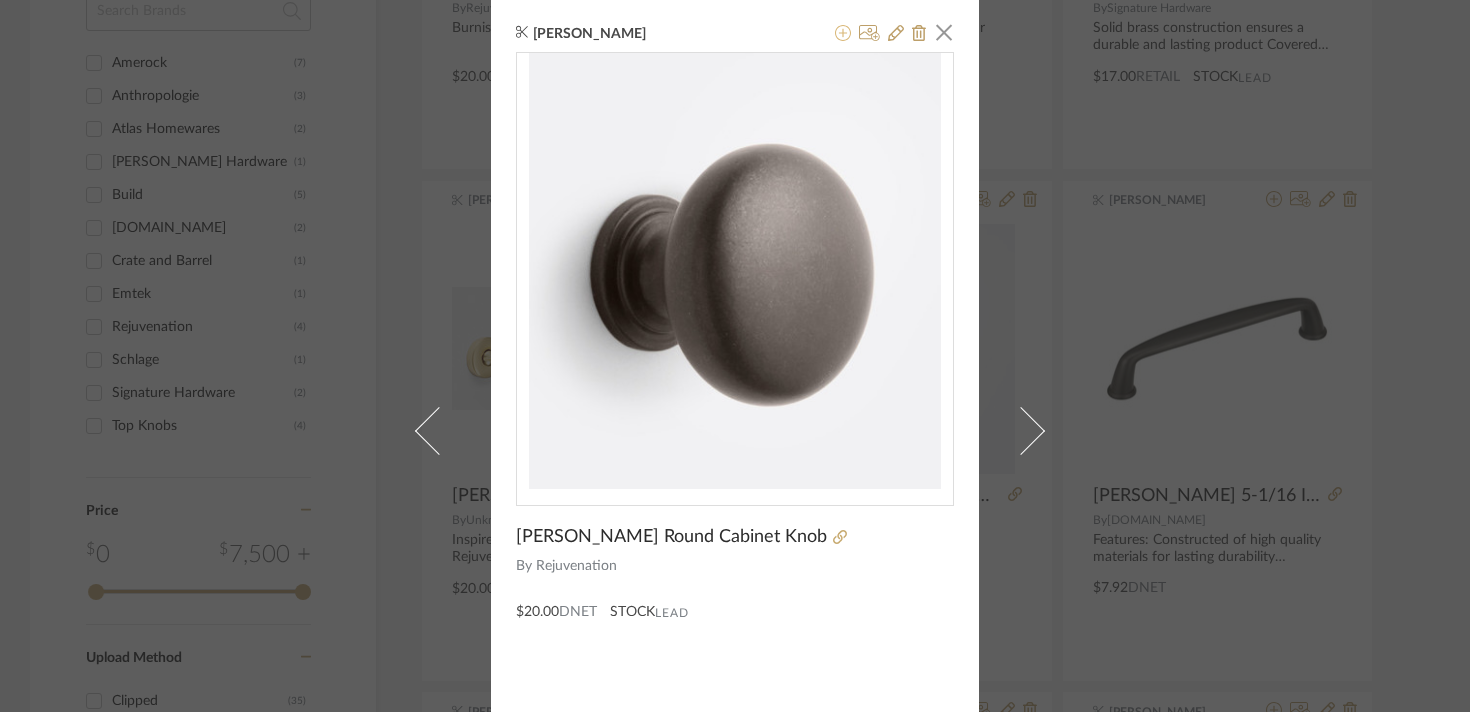 click 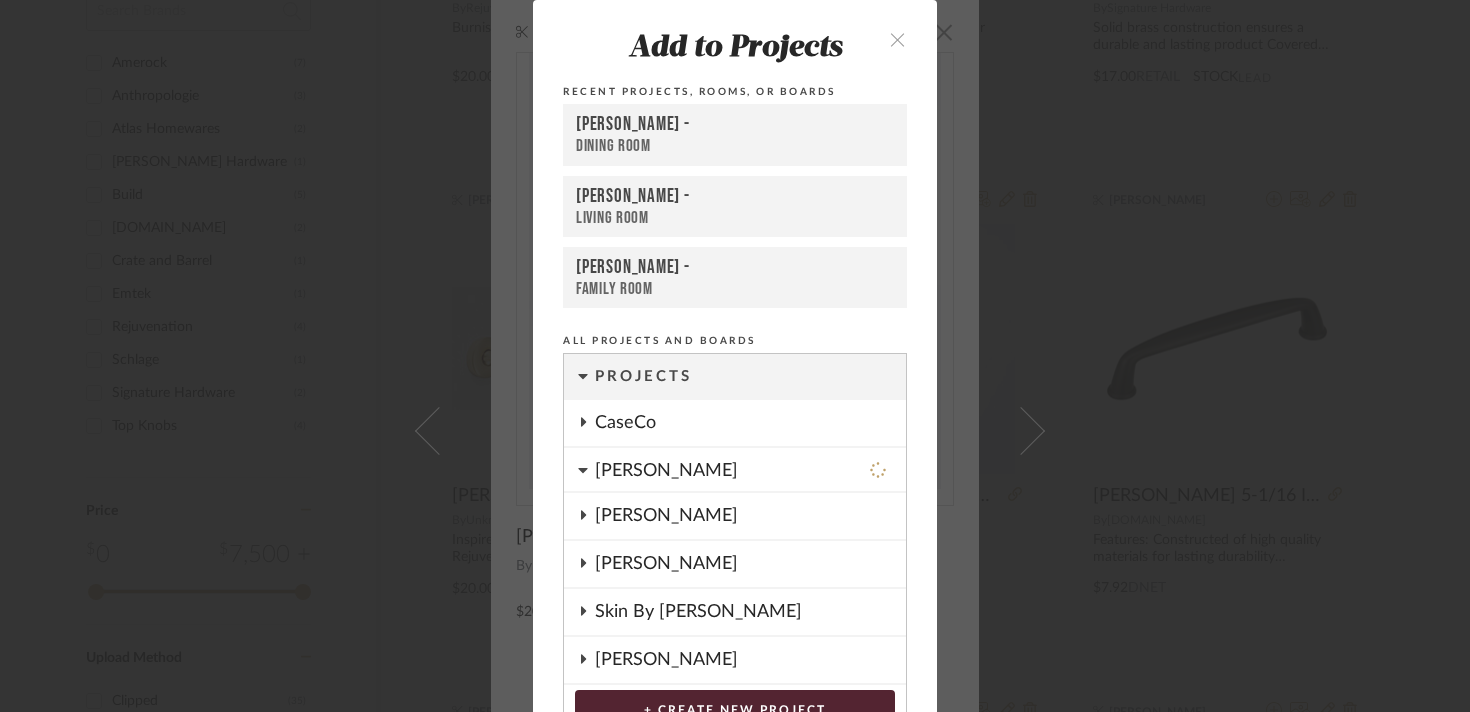scroll, scrollTop: 51, scrollLeft: 0, axis: vertical 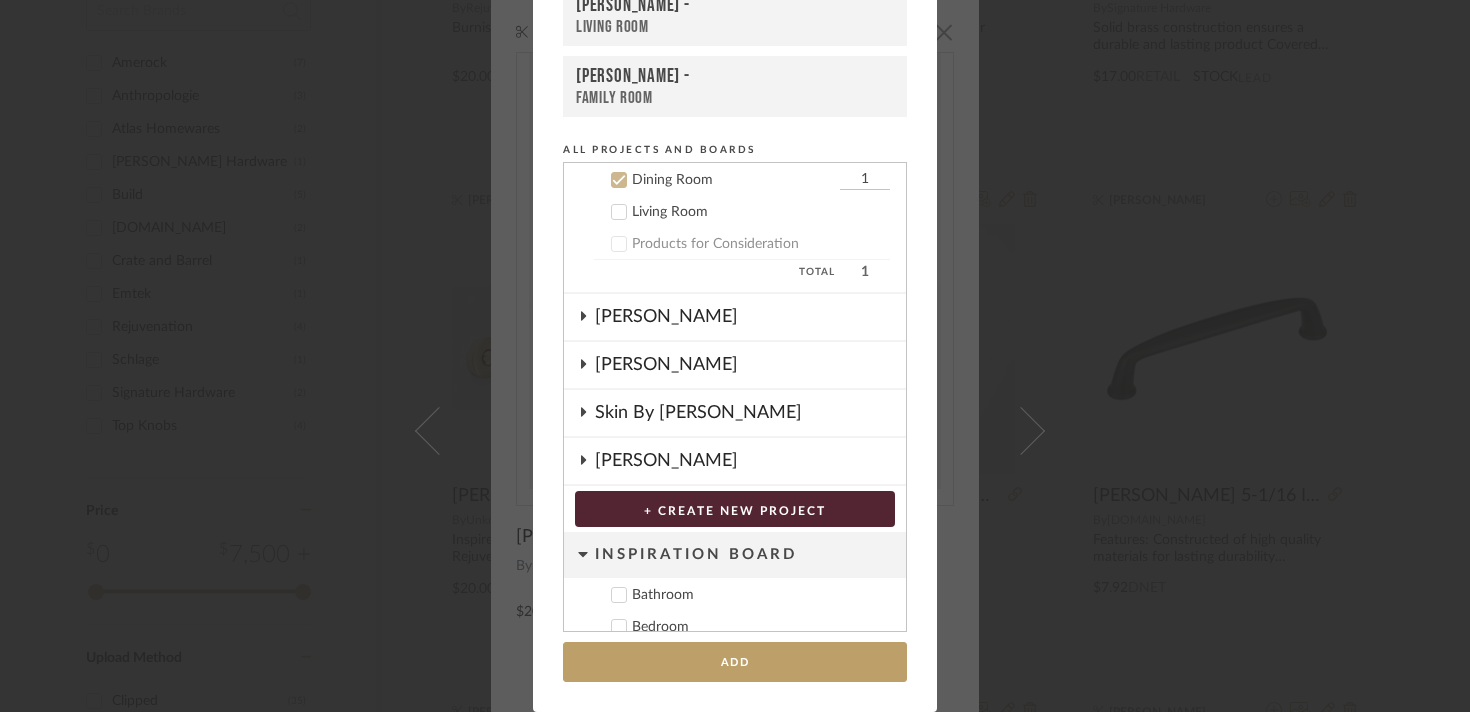 click 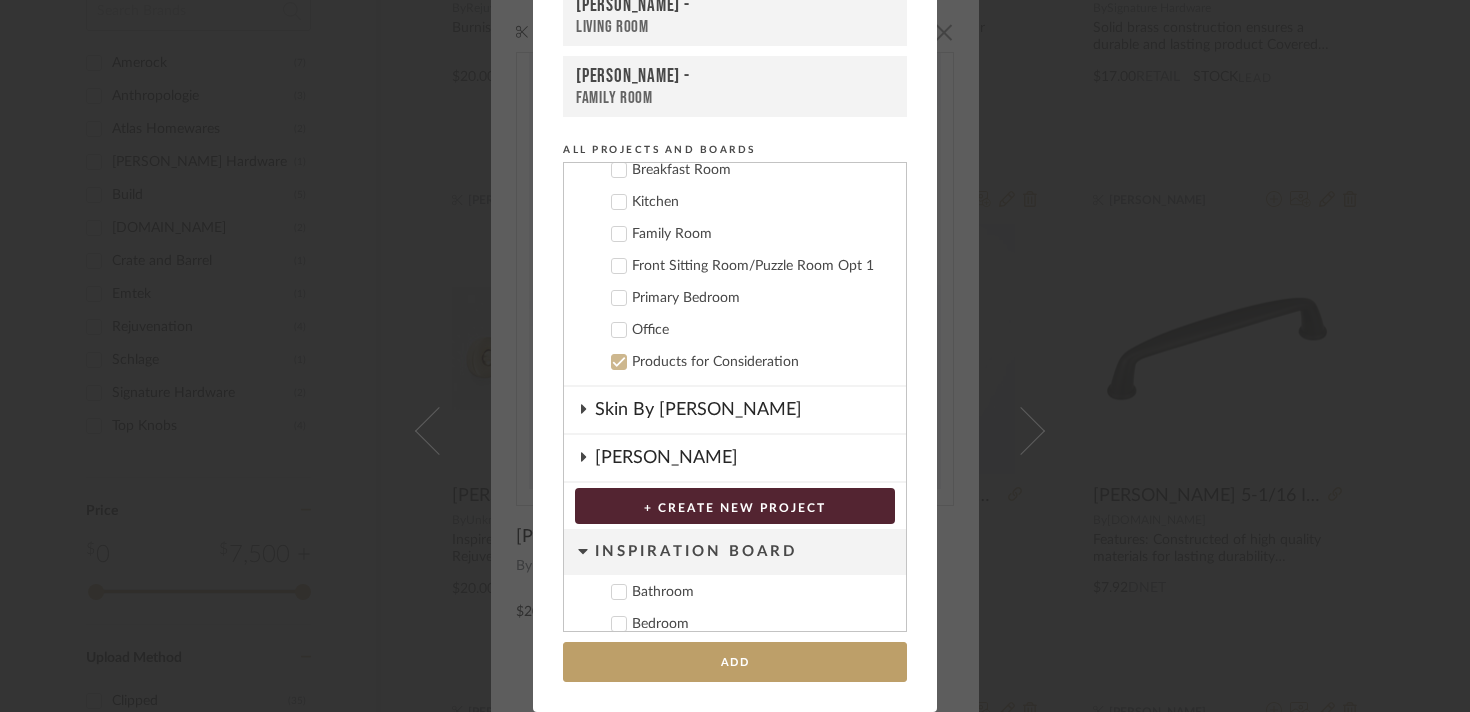 scroll, scrollTop: 338, scrollLeft: 0, axis: vertical 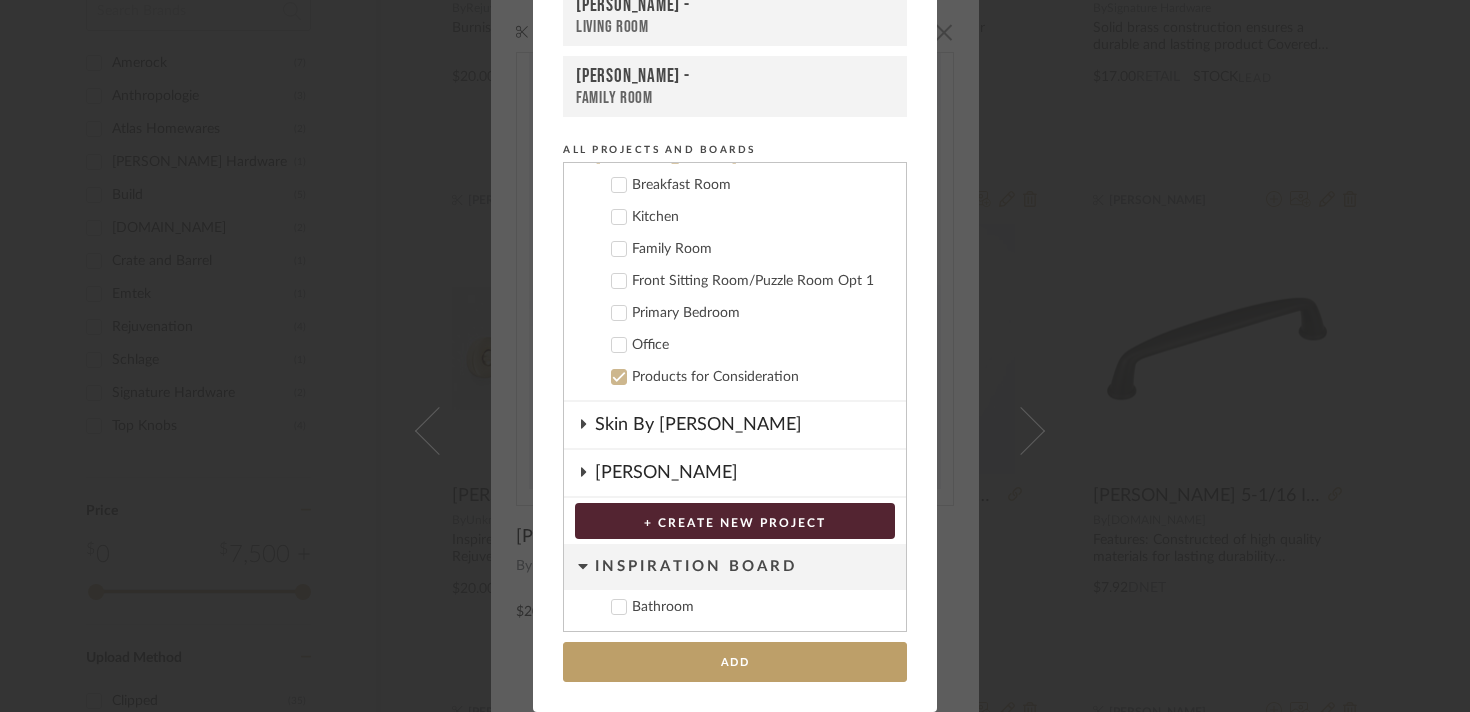 click on "Office" at bounding box center [761, 345] 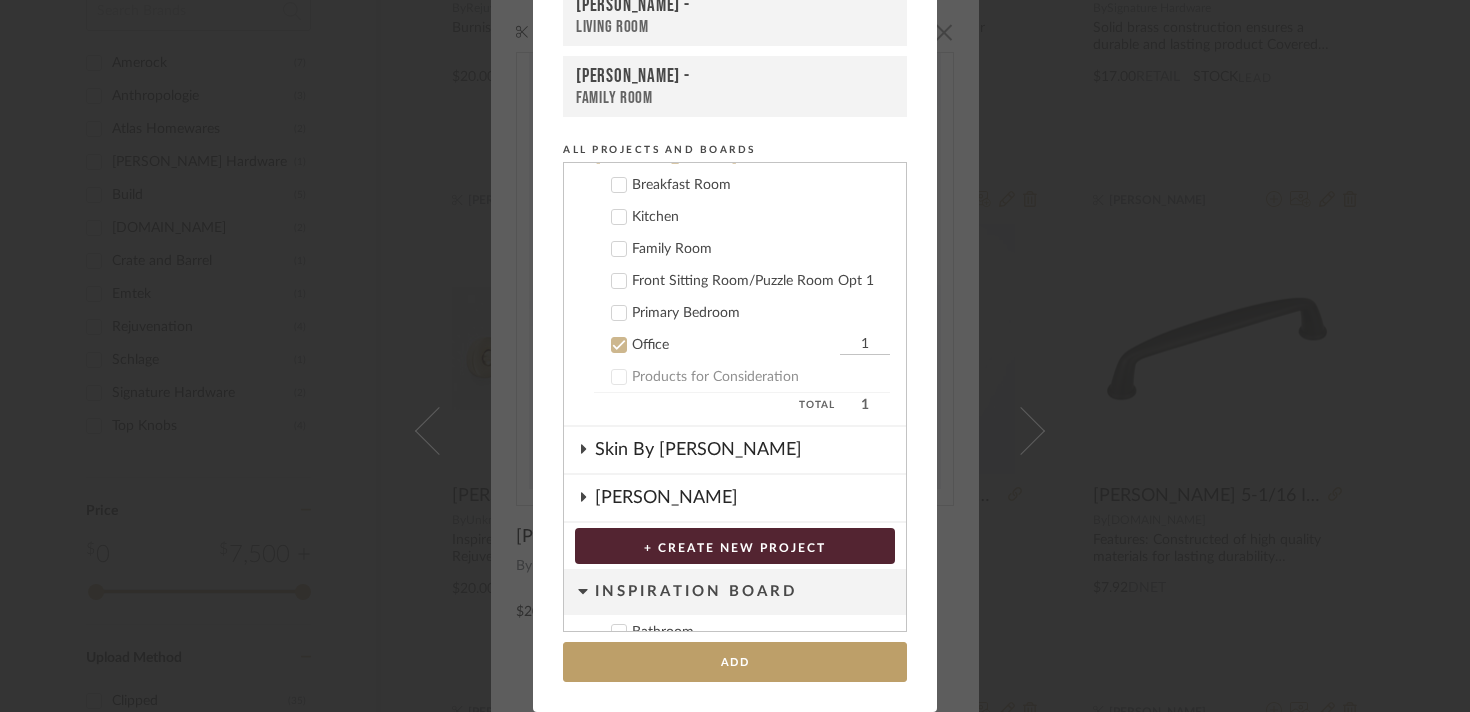 click on "1" at bounding box center (865, 345) 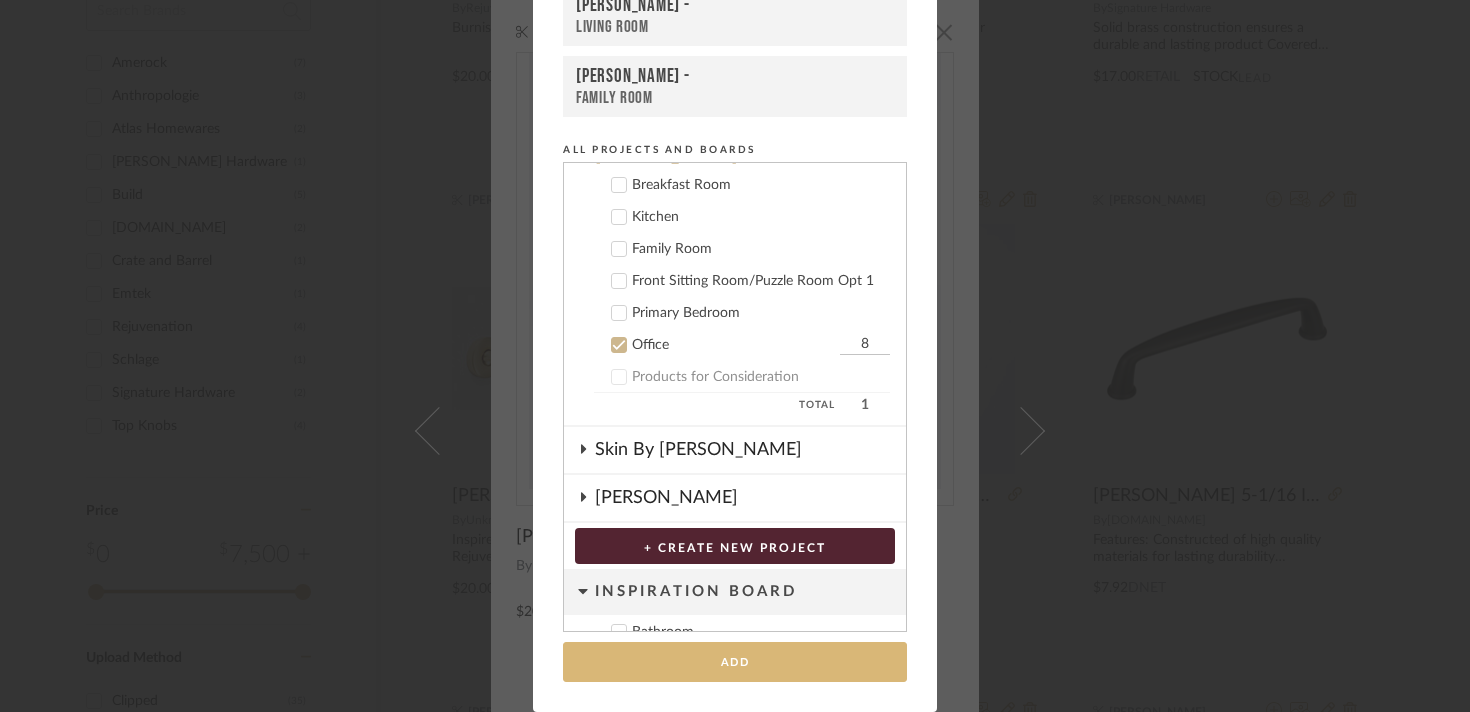 type on "8" 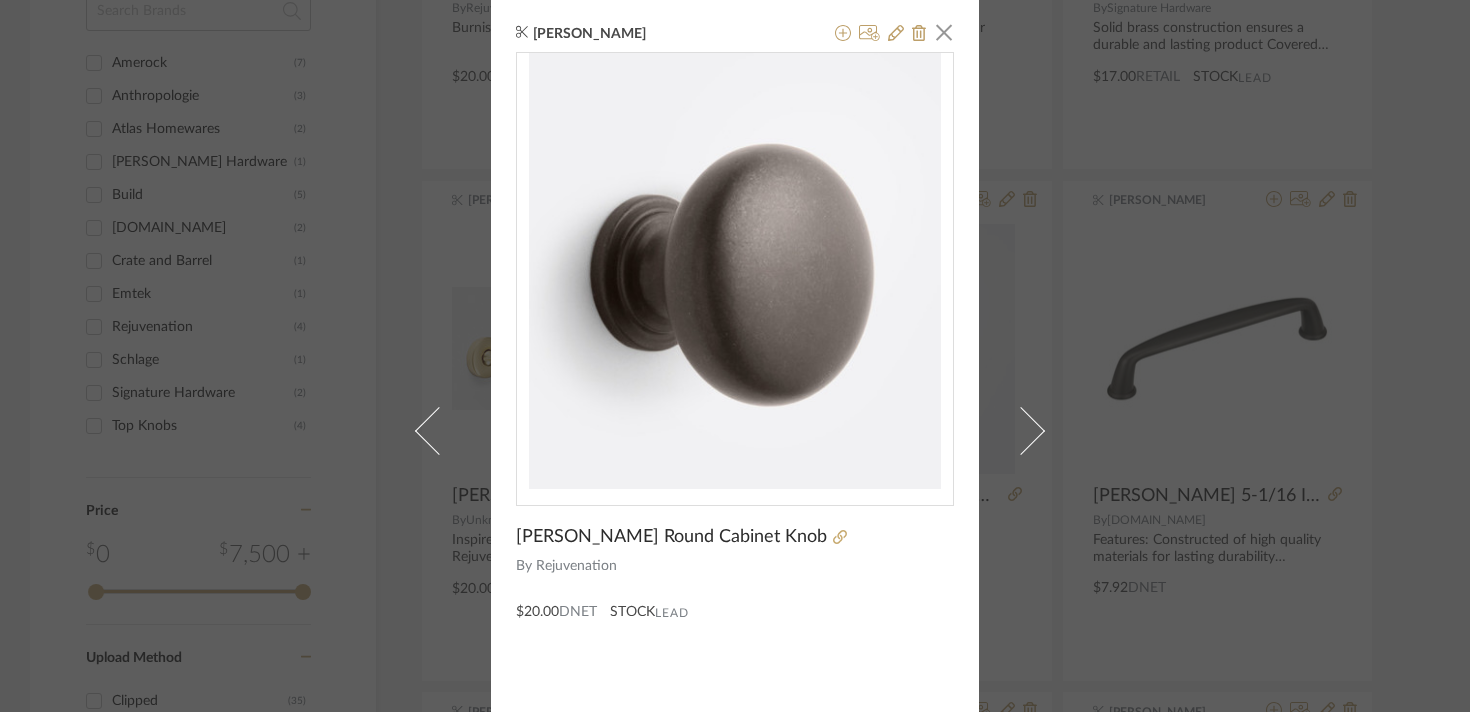 click on "[PERSON_NAME] × [PERSON_NAME] Round Cabinet Knob By Rejuvenation $20.00  DNET  STOCK   Lead" at bounding box center (735, 356) 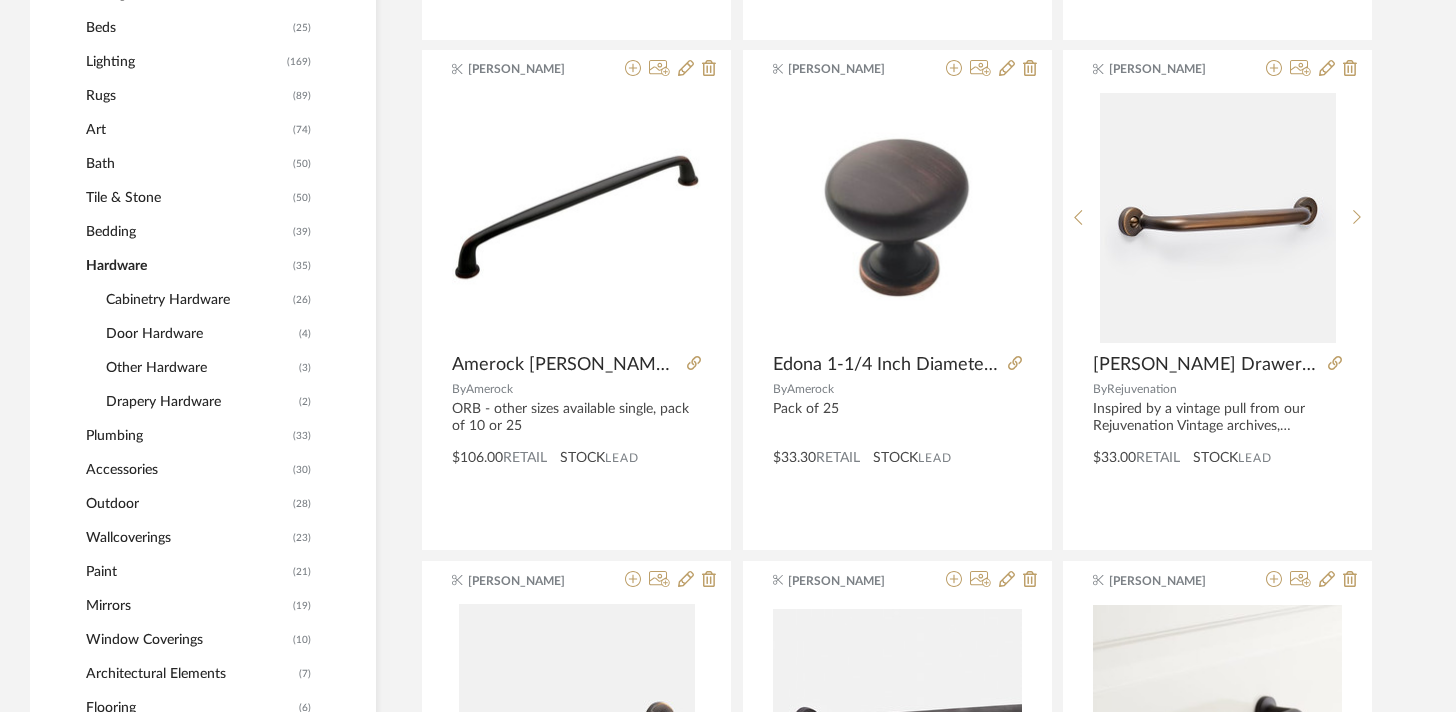 scroll, scrollTop: 0, scrollLeft: 0, axis: both 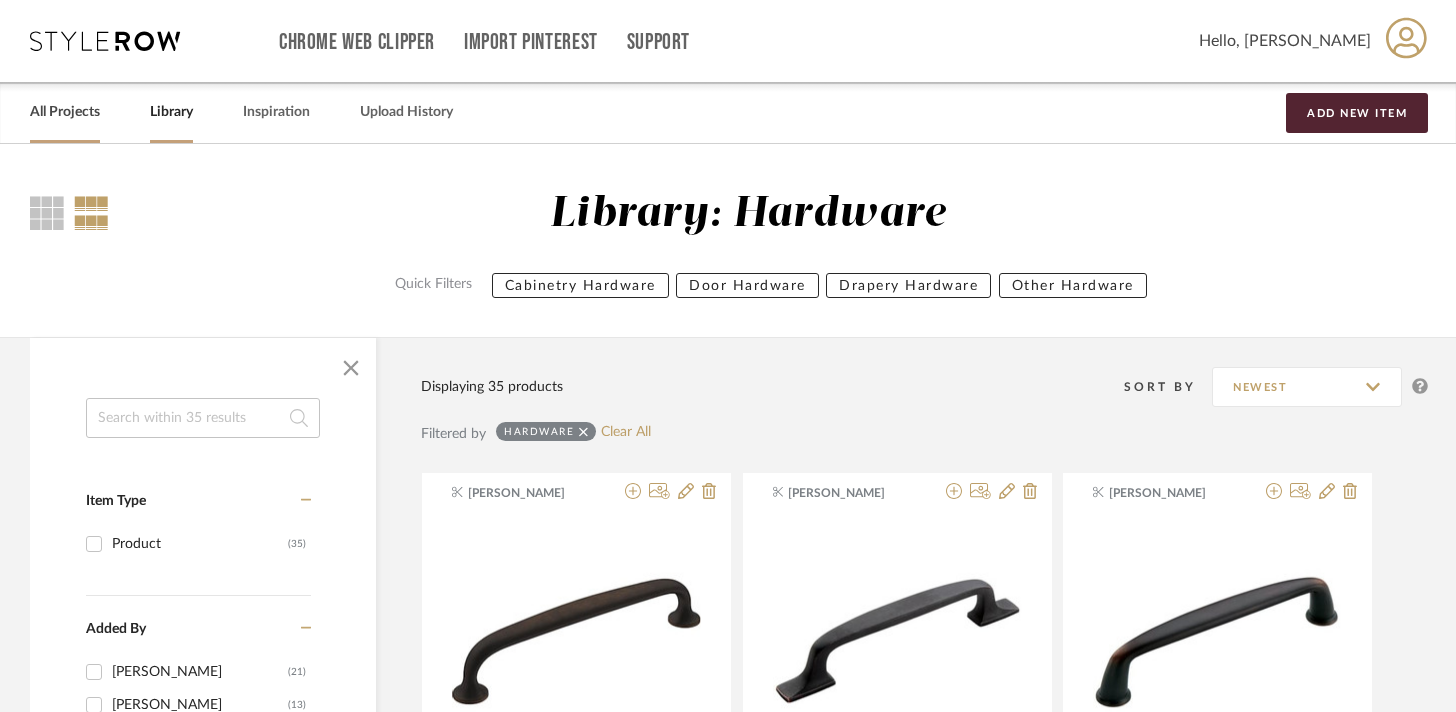 click on "All Projects" at bounding box center (65, 112) 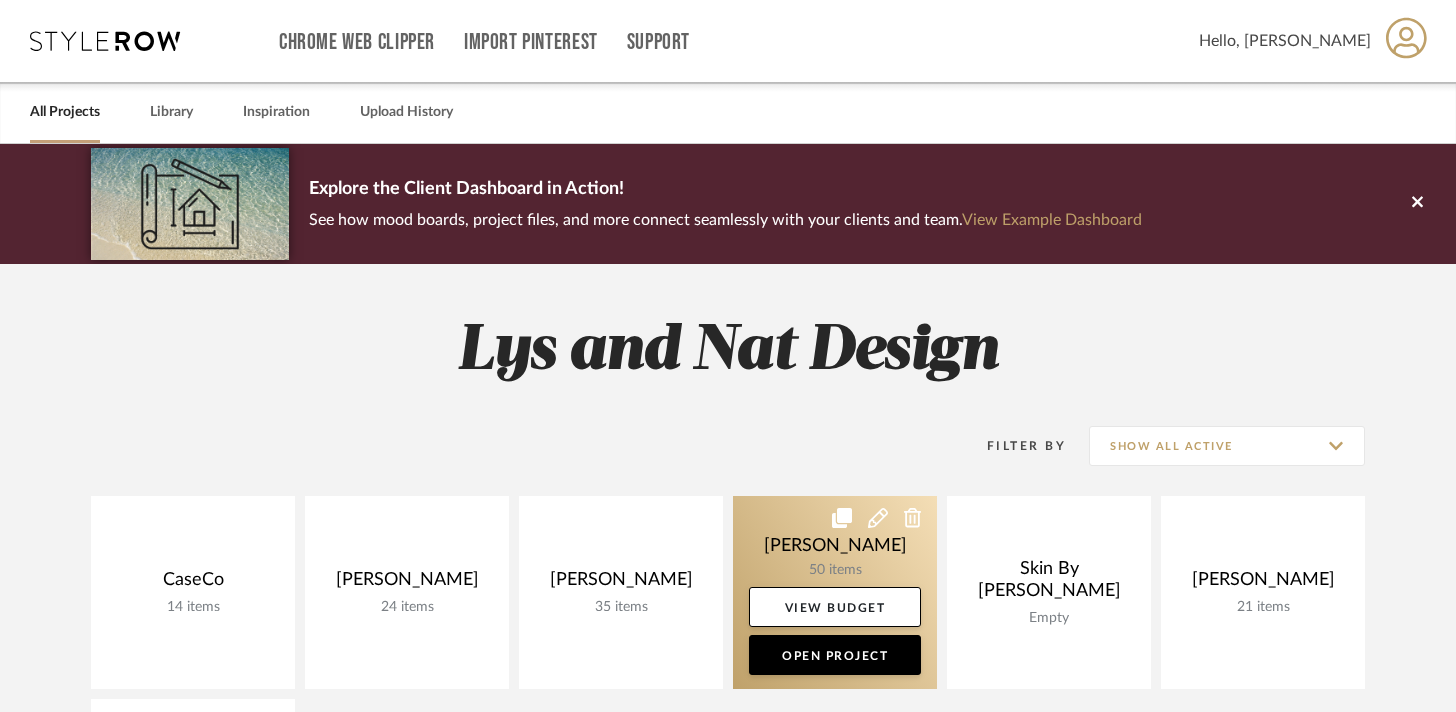 click 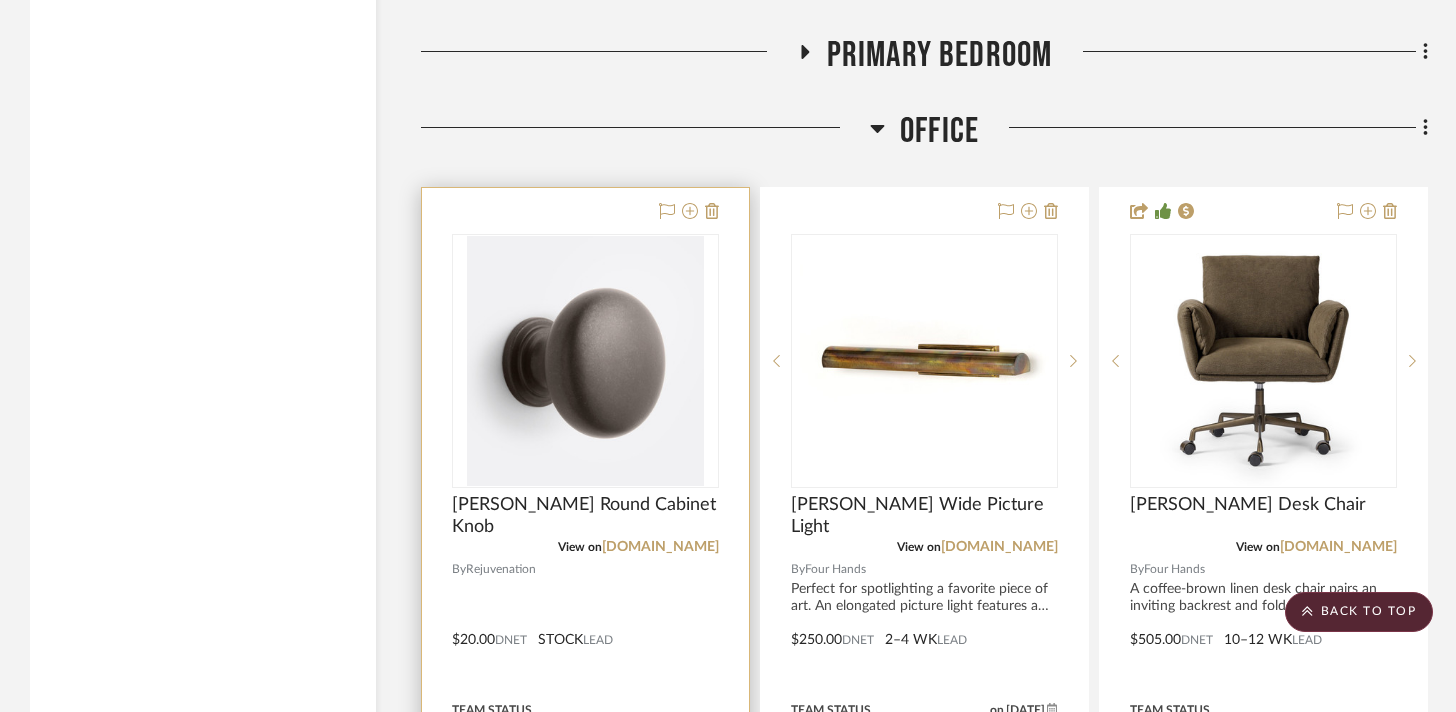 scroll, scrollTop: 4334, scrollLeft: 0, axis: vertical 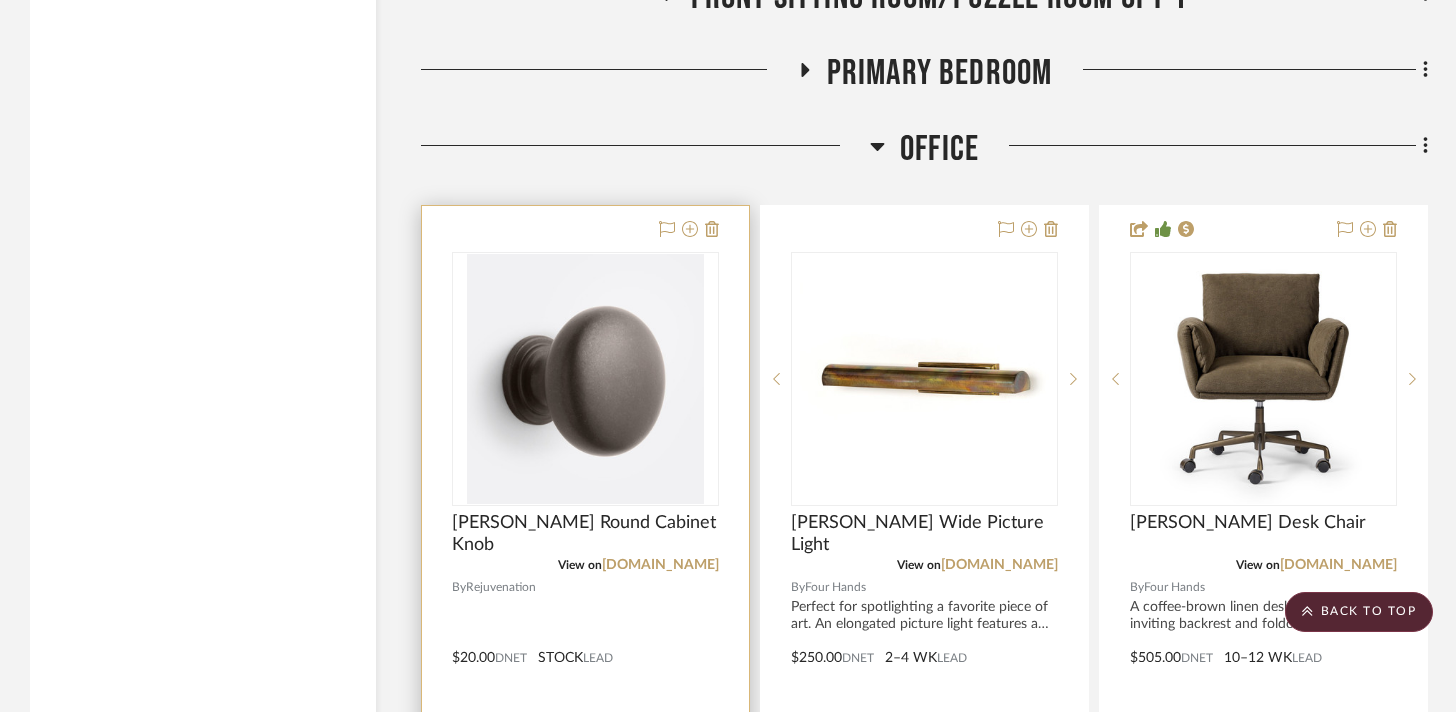 click at bounding box center (585, 643) 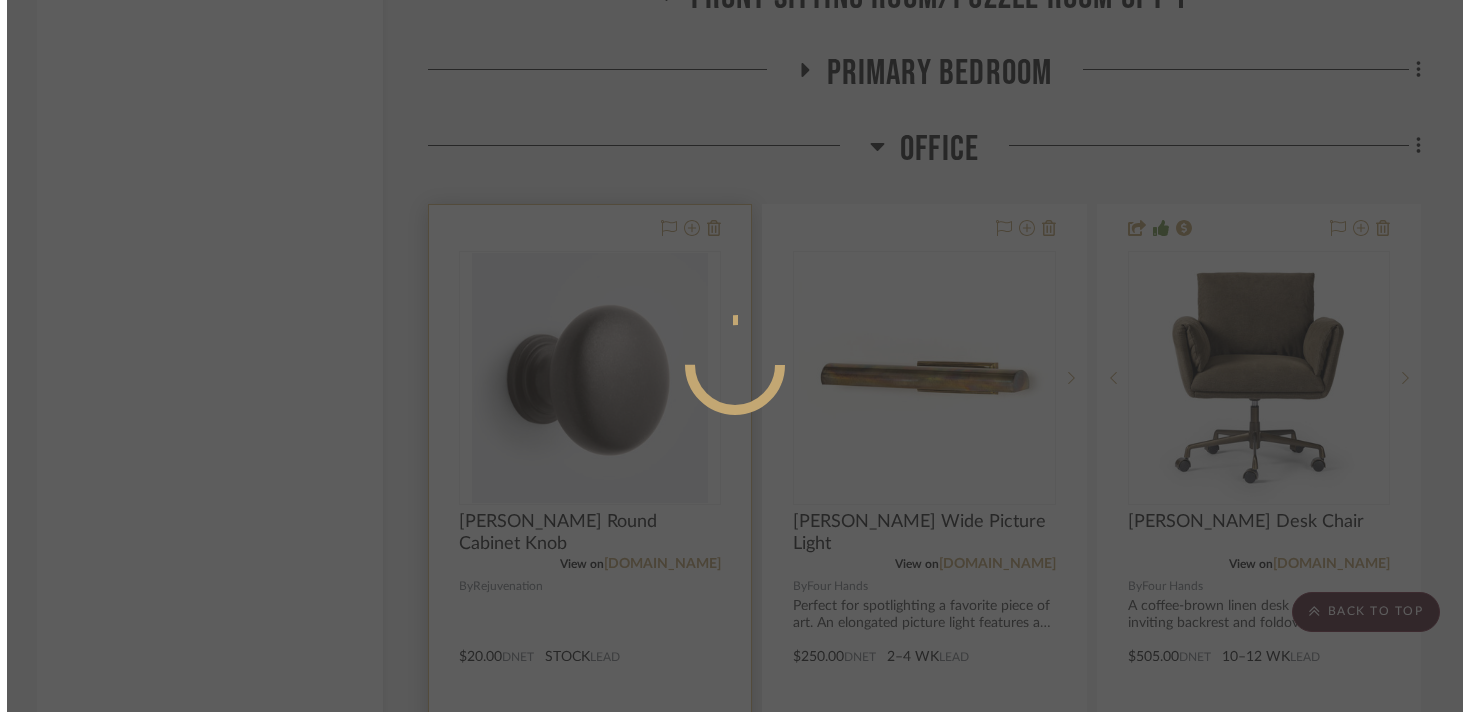 scroll, scrollTop: 0, scrollLeft: 0, axis: both 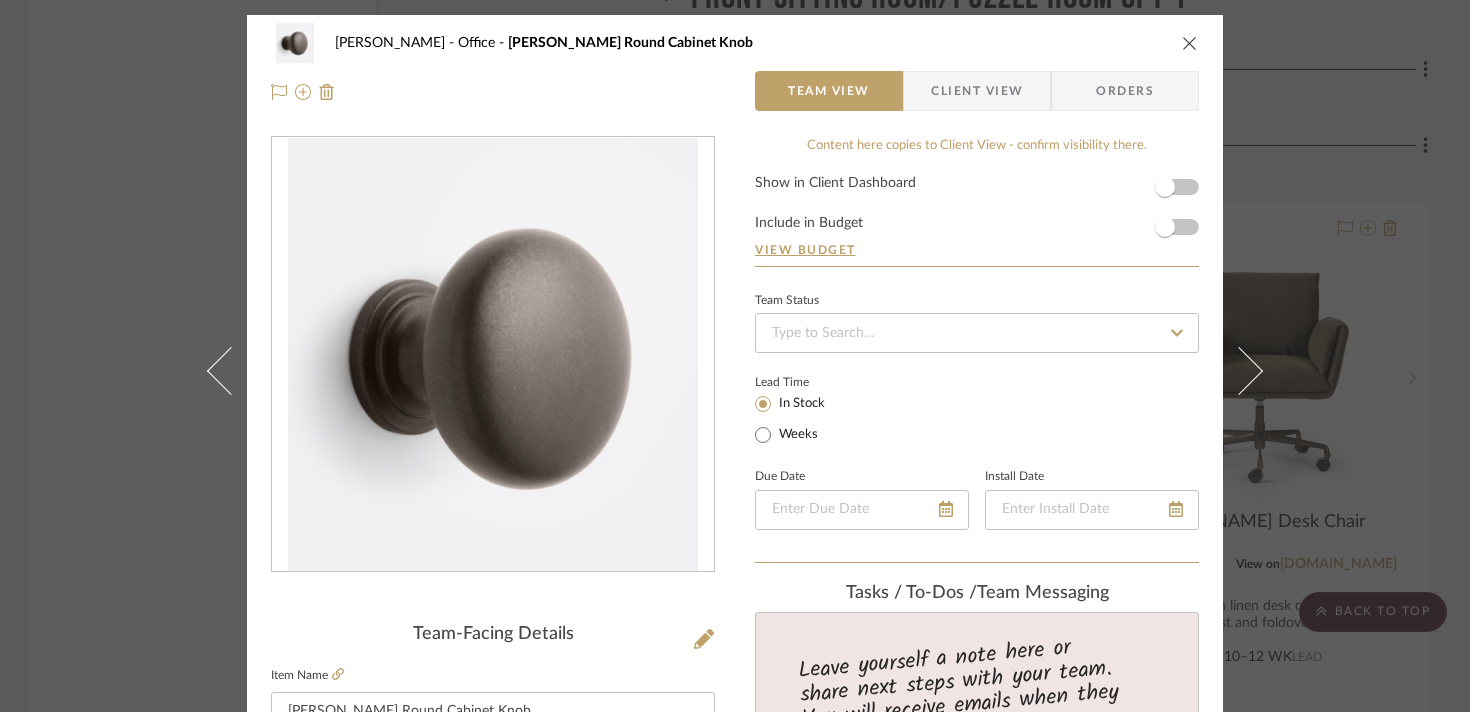 click on "Client View" at bounding box center [977, 91] 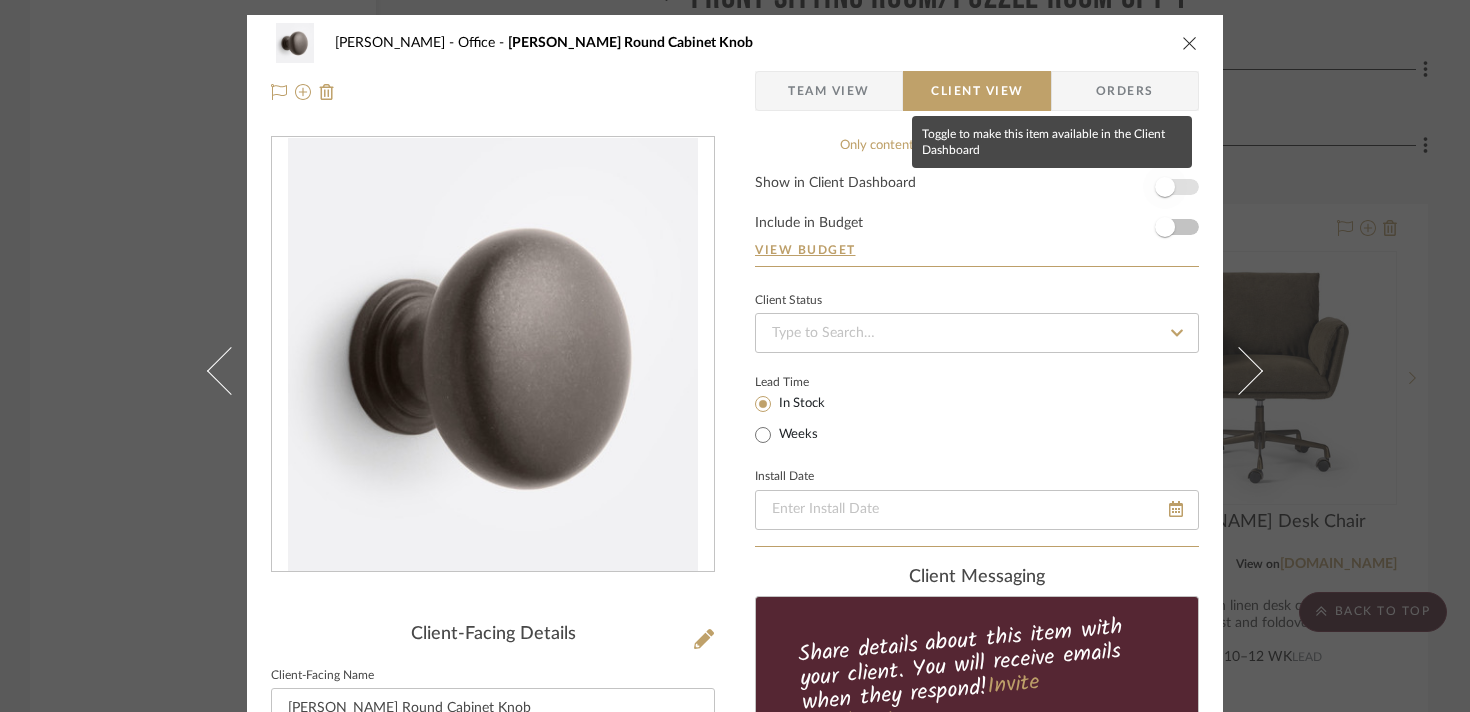 click at bounding box center (1165, 187) 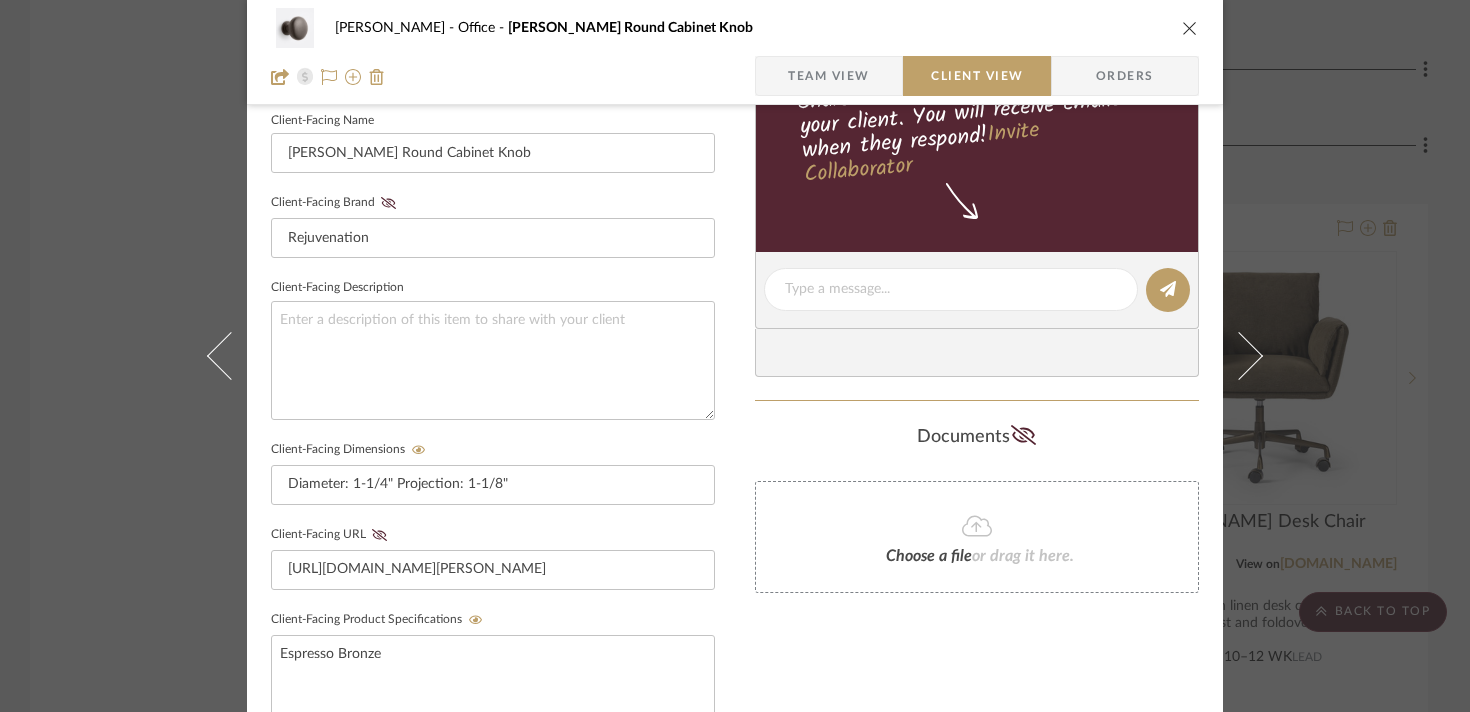 scroll, scrollTop: 558, scrollLeft: 0, axis: vertical 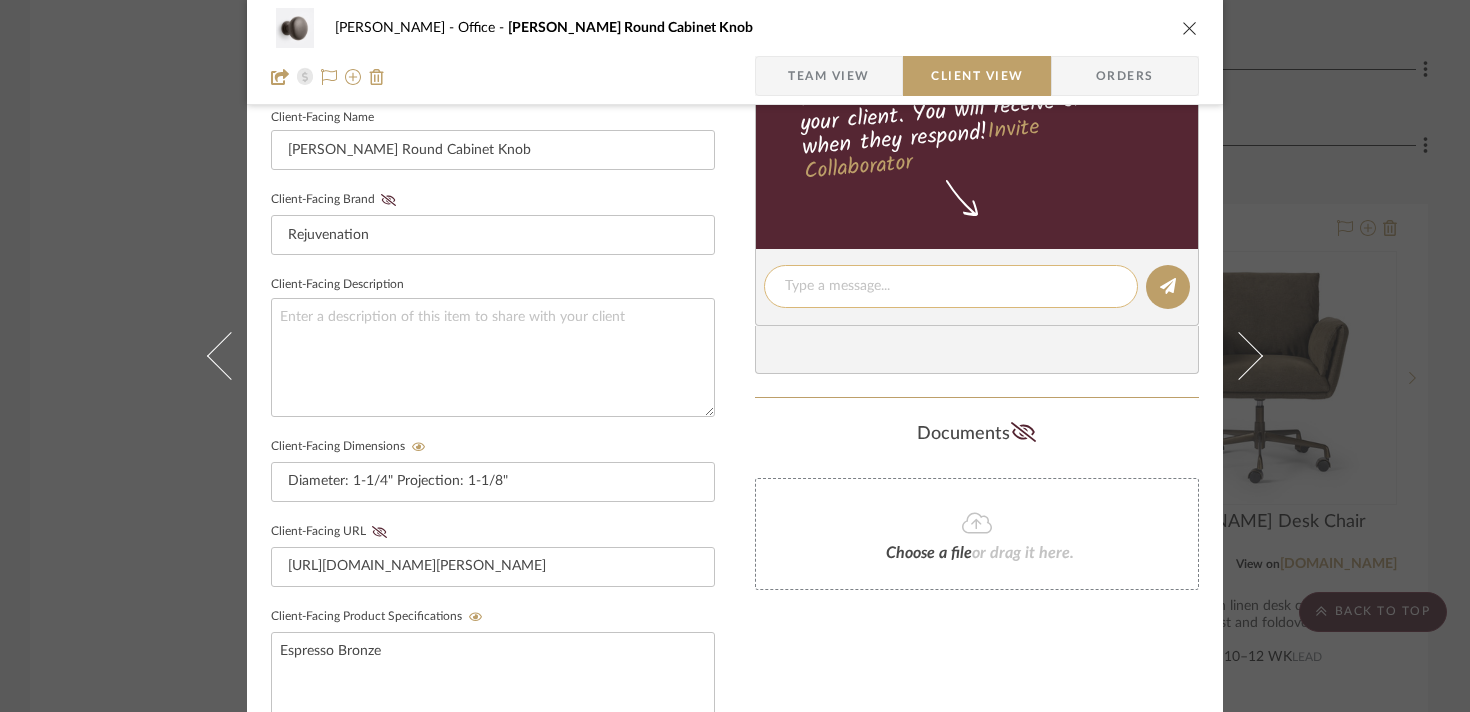click 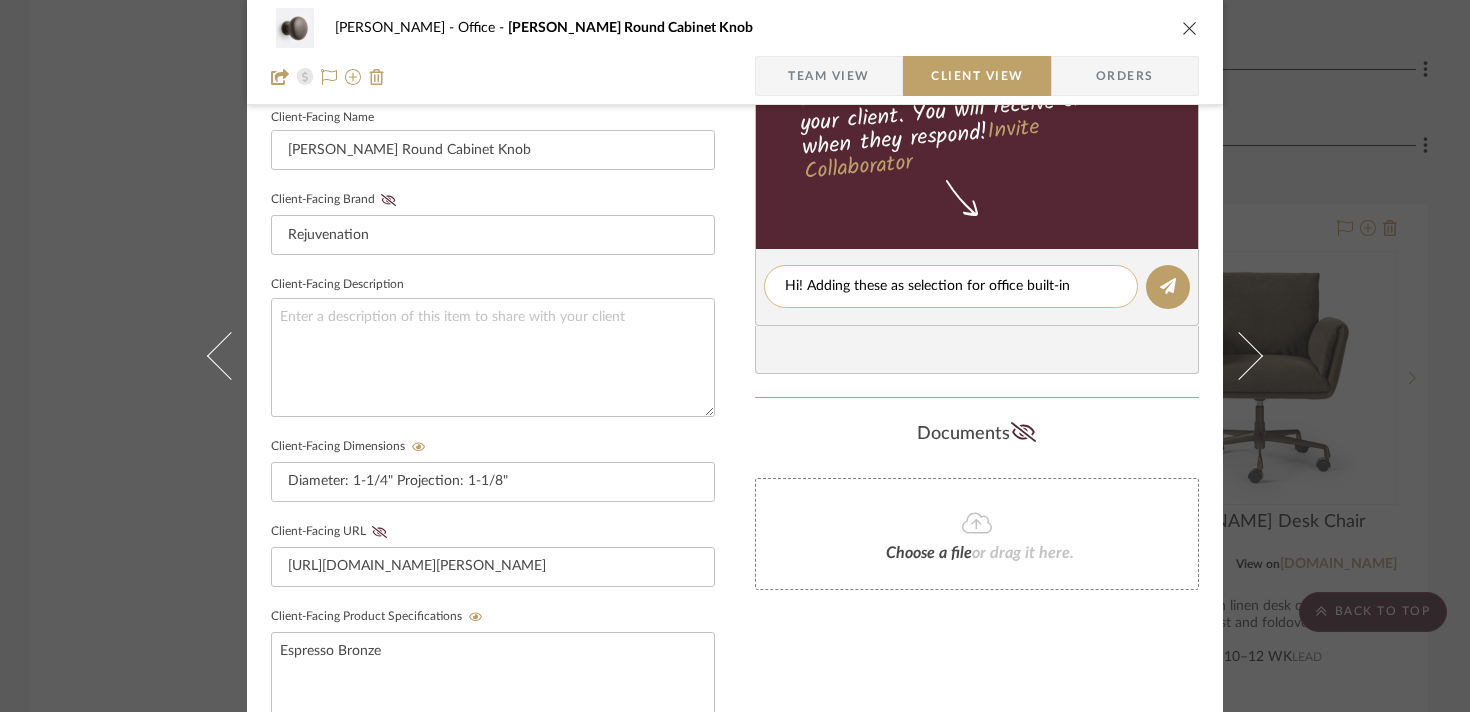 scroll, scrollTop: 0, scrollLeft: 0, axis: both 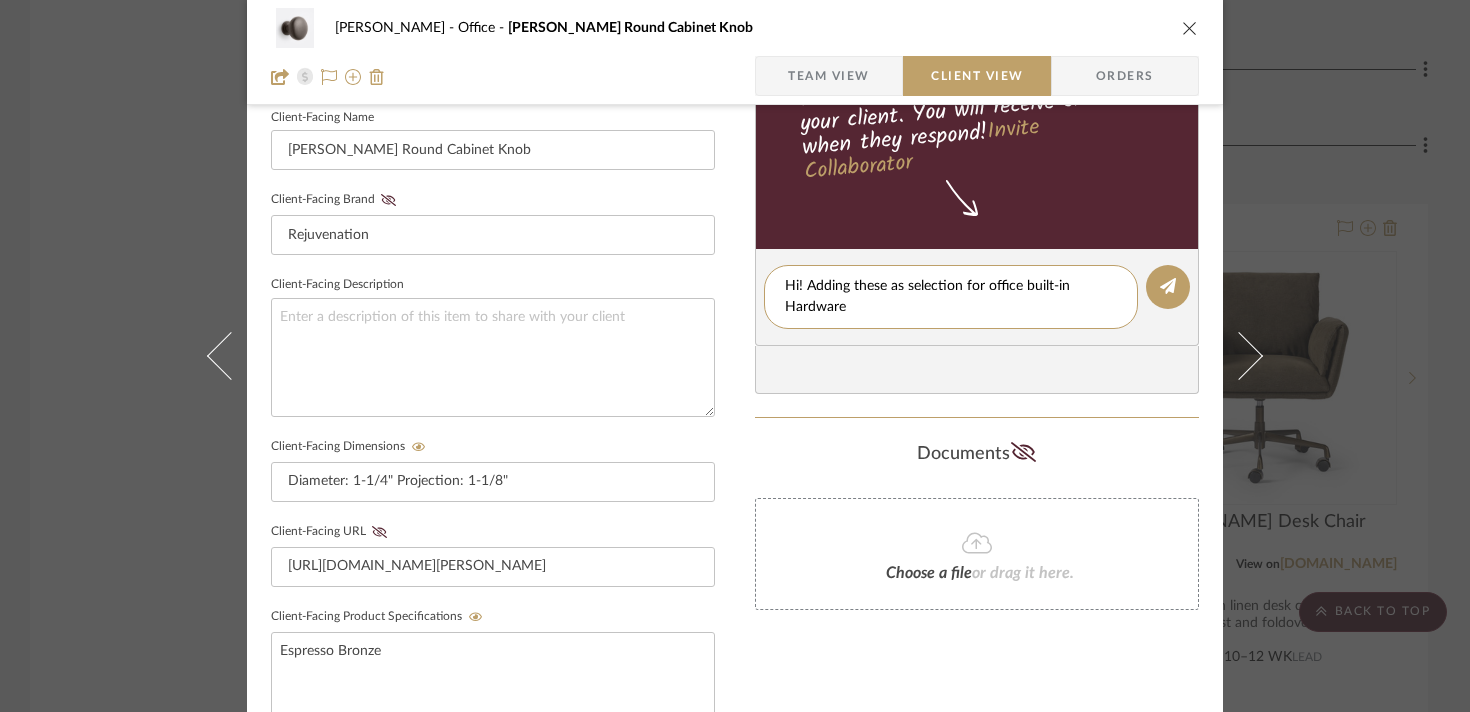 type on "Hi! Adding these as selection for office built-in Hardware" 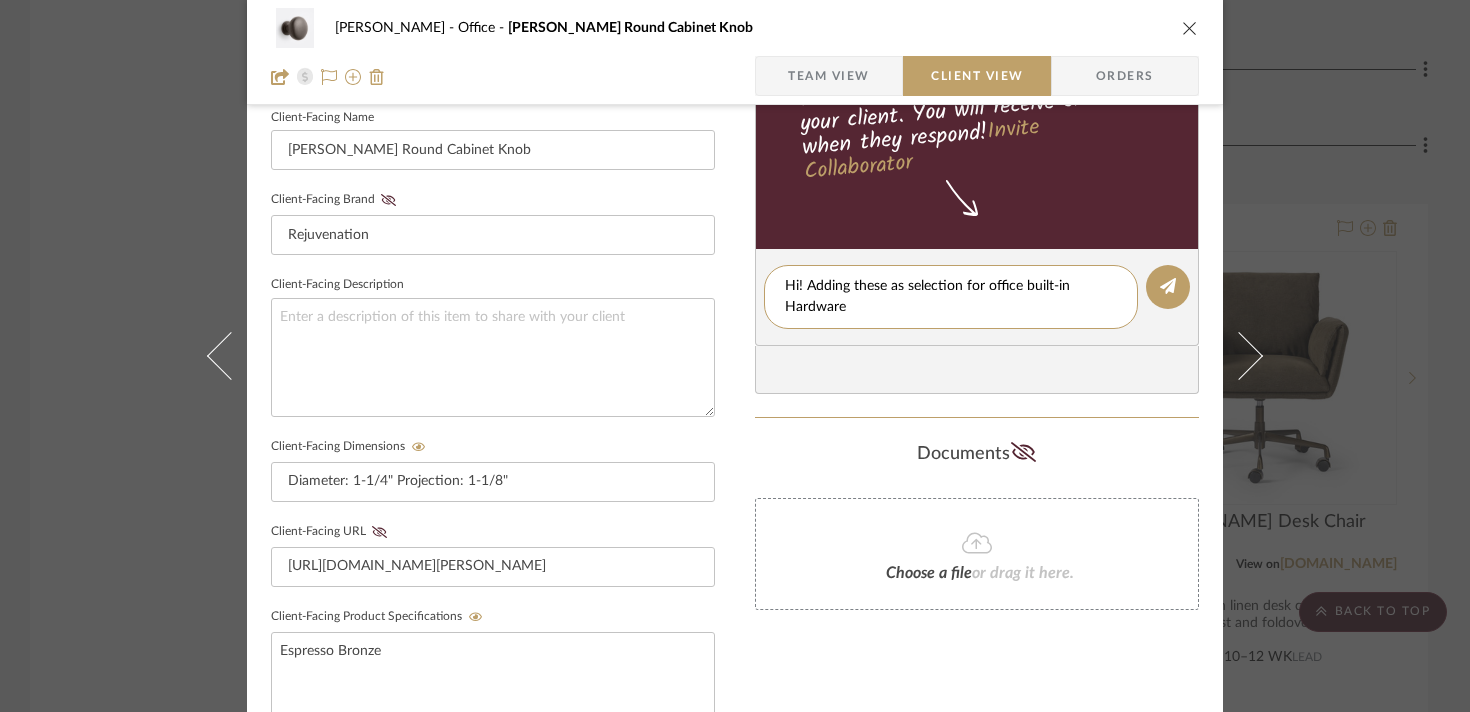 click on "[PERSON_NAME] Office [PERSON_NAME] Round Cabinet Knob Team View Client View Orders  Client-Facing Details   Client-Facing Name  [PERSON_NAME] Round Cabinet Knob  Client-Facing Brand  Rejuvenation  Client-Facing Description   Client-Facing Dimensions  Diameter: 1-1/4" Projection: 1-1/8"  Client-Facing URL  [URL][DOMAIN_NAME][PERSON_NAME]  Client-Facing Product Specifications  Espresso Bronze  Export Tearsheet   Client Dashboard Pricing   Client Unit Price   $26.00      X  Quantity  8    Each      =  Subtotal   $208.00  Include Tax Include Shipping Total Client Price  (incl. tax & shipping)  $254.80  Only content on this tab can share to Dashboard.  Show in Client Dashboard   Include in Budget   View Budget  Client Status  Lead Time  In Stock Weeks  Install Date  client Messaging  Share details about this item with your client. You will receive emails when they respond!  Invite Collaborator Hi! Adding these as selection for office built-in Hardware  Documents  Choose a file  or drag it here." at bounding box center (735, 356) 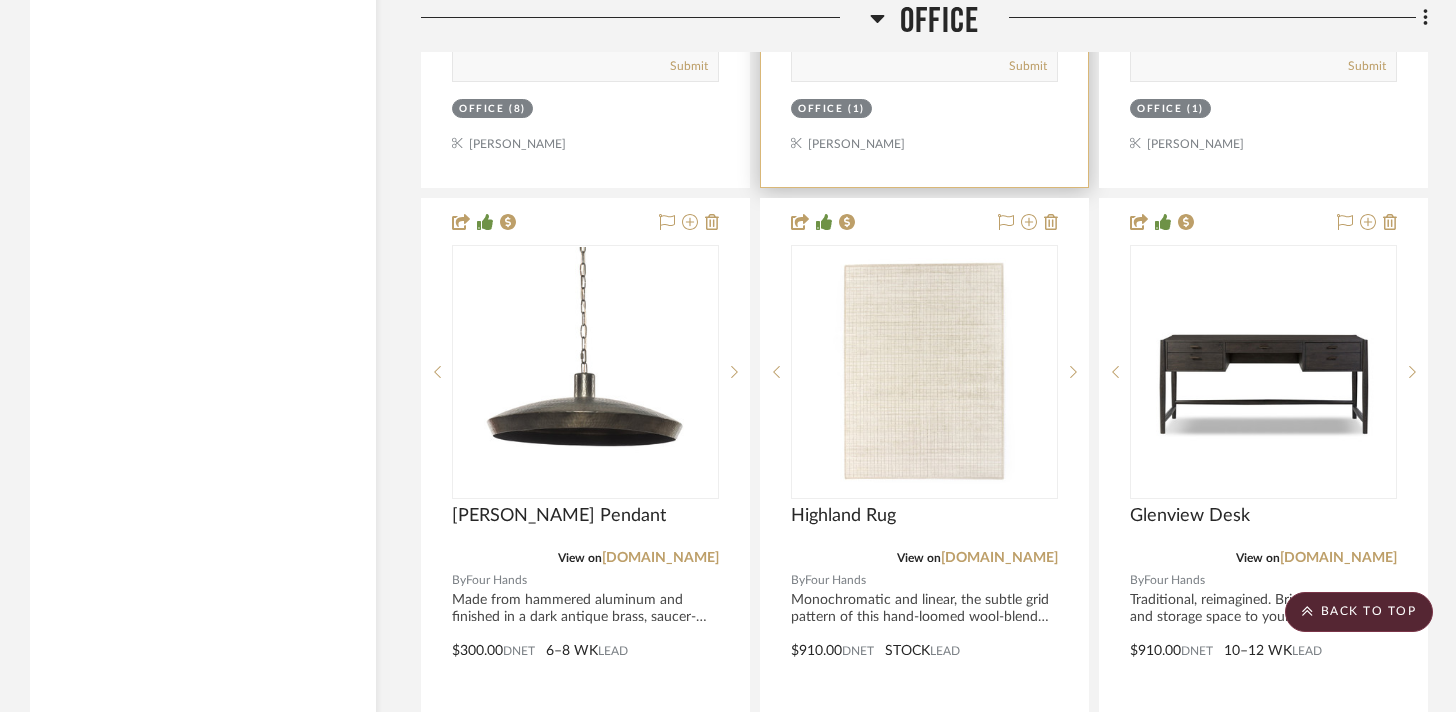 scroll, scrollTop: 5245, scrollLeft: 0, axis: vertical 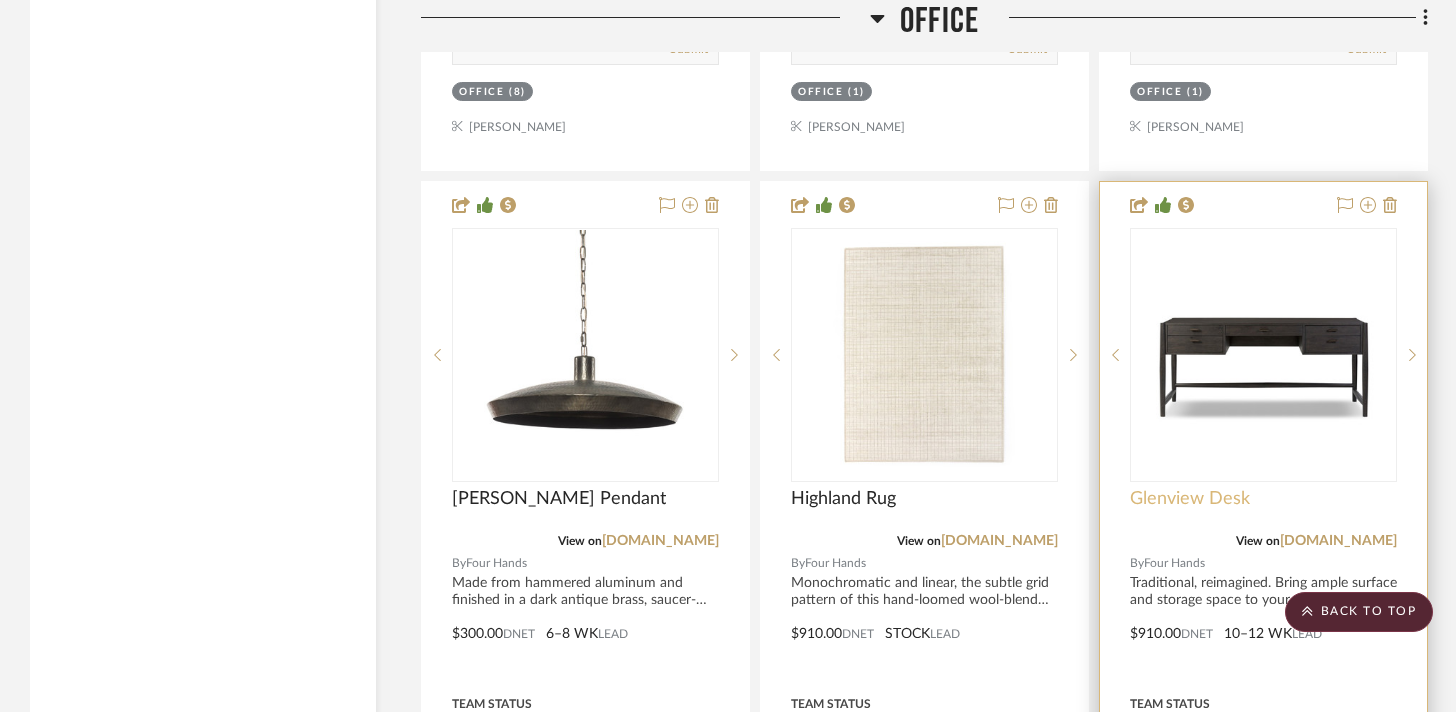 click on "Glenview Desk" at bounding box center (1190, 499) 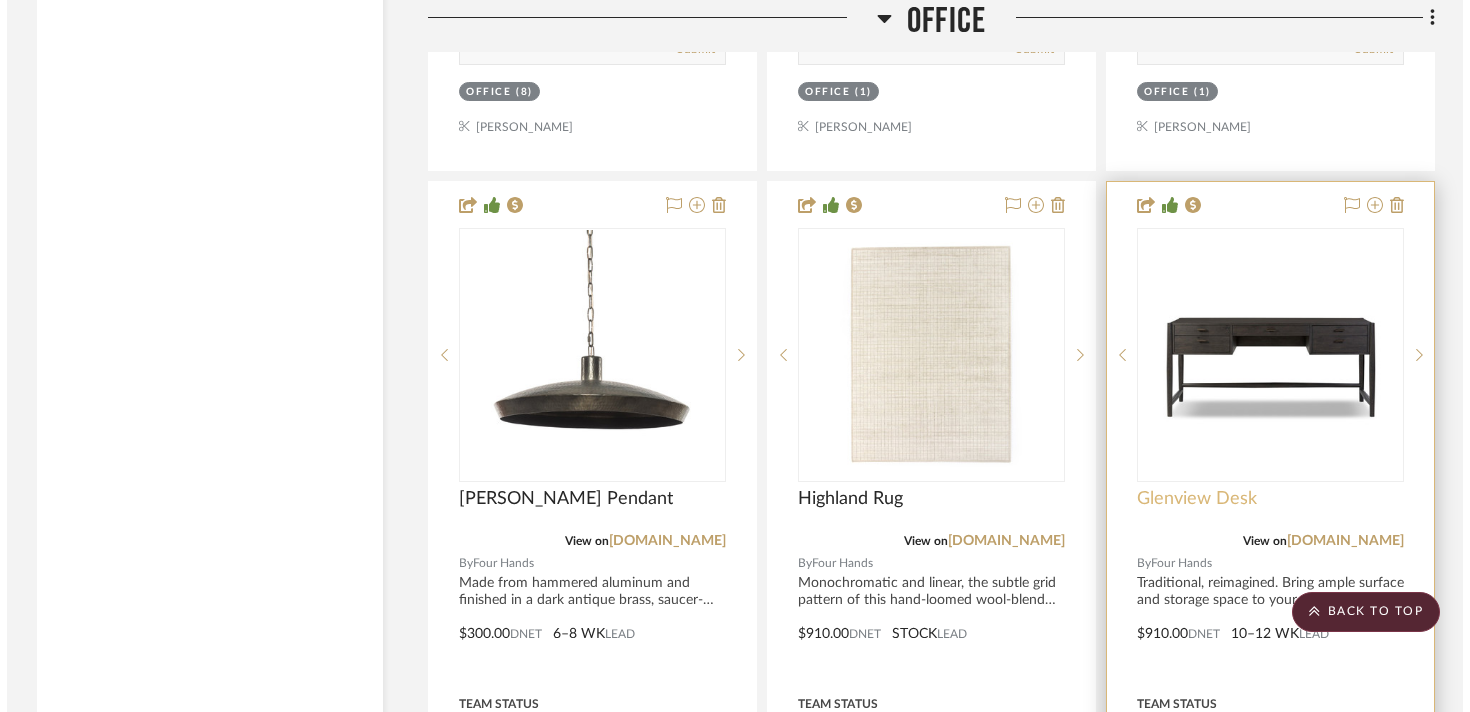 scroll, scrollTop: 0, scrollLeft: 0, axis: both 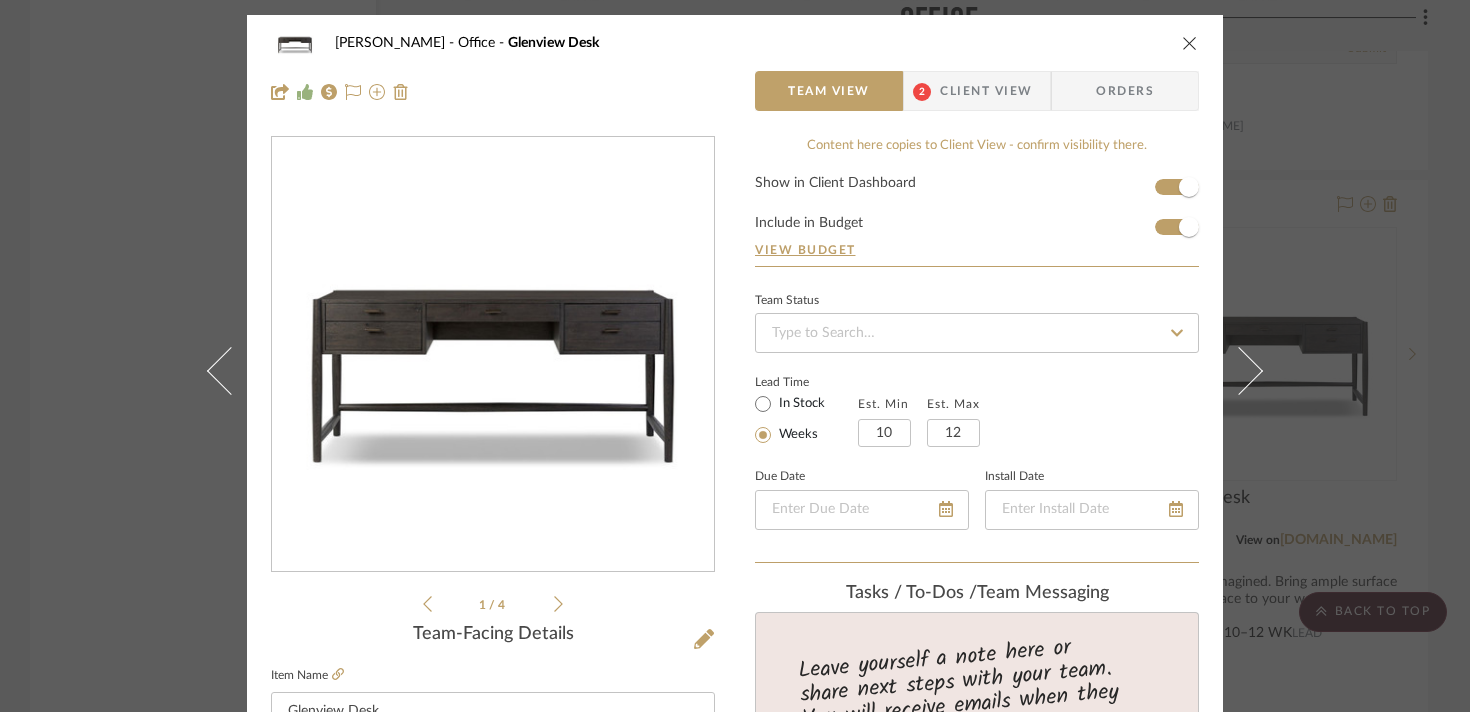 click at bounding box center (1190, 43) 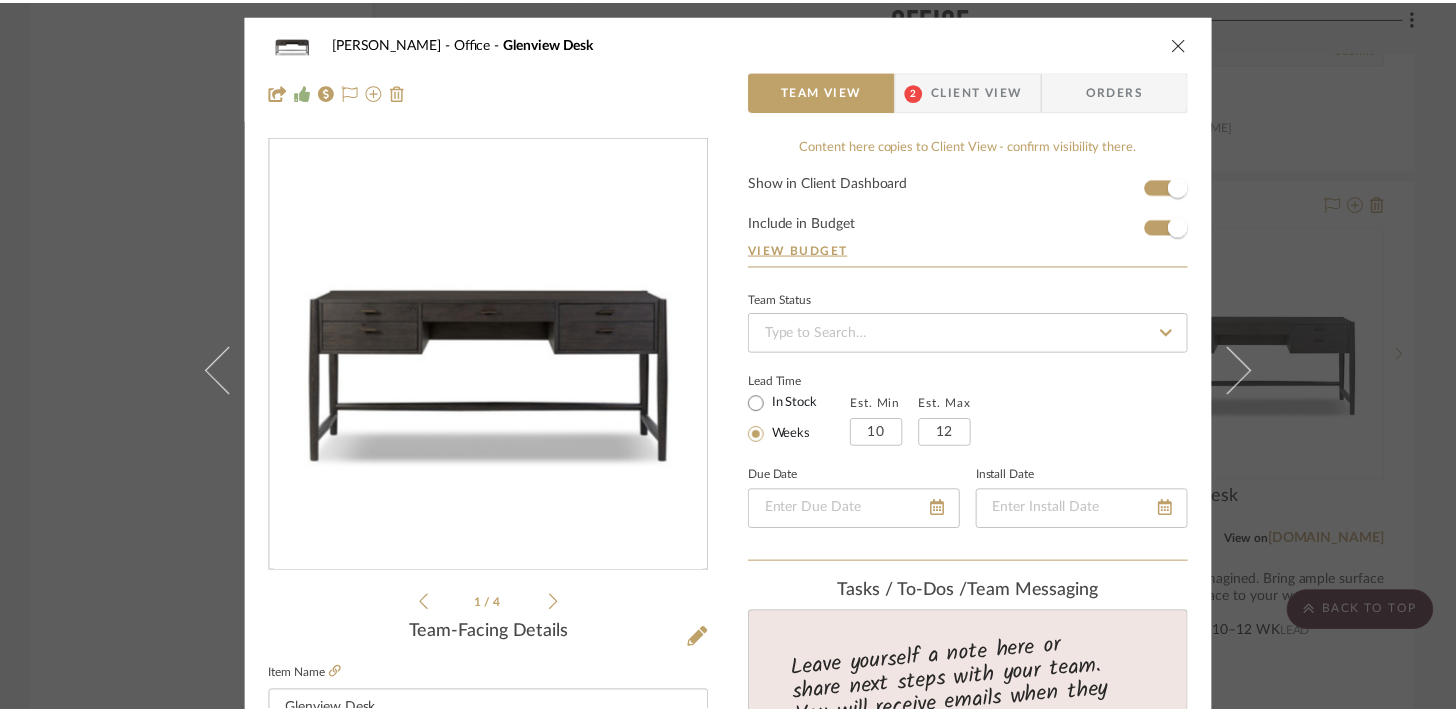 scroll, scrollTop: 5245, scrollLeft: 0, axis: vertical 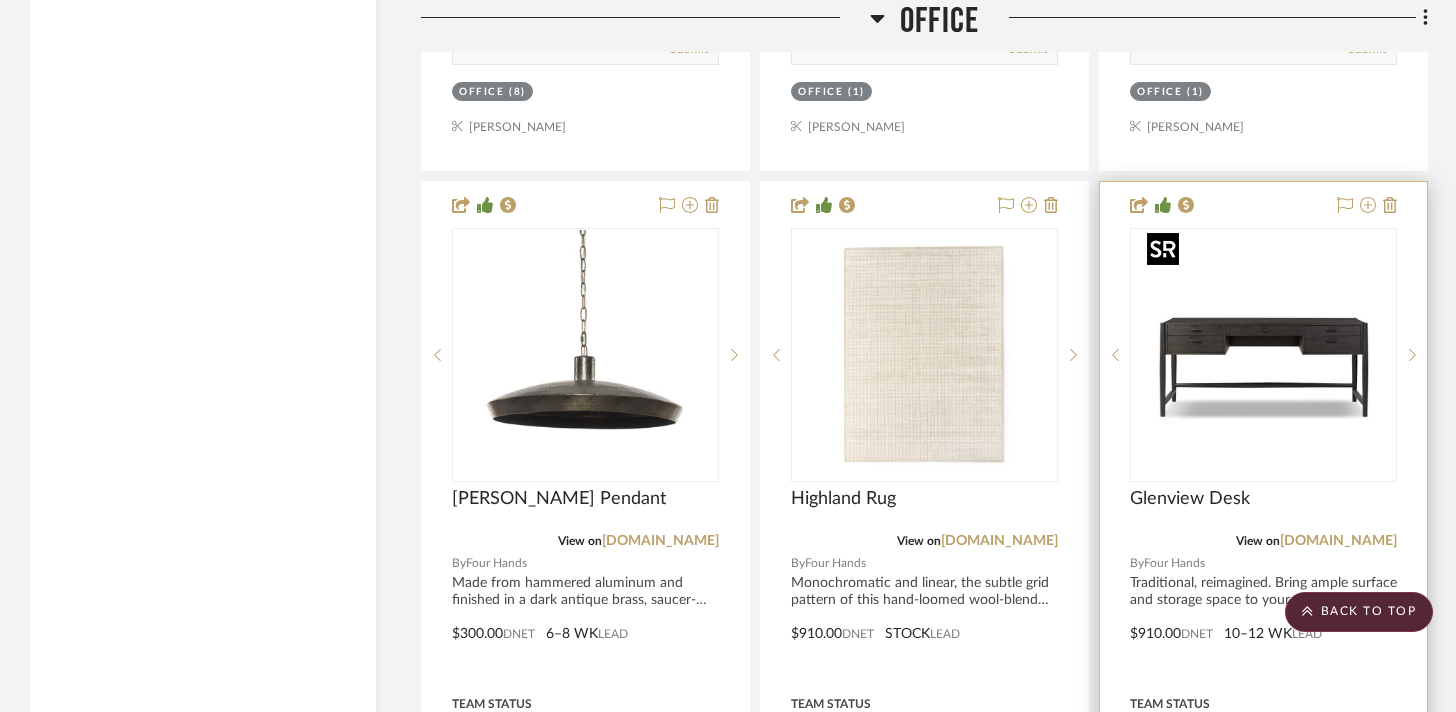 click at bounding box center [1264, 355] 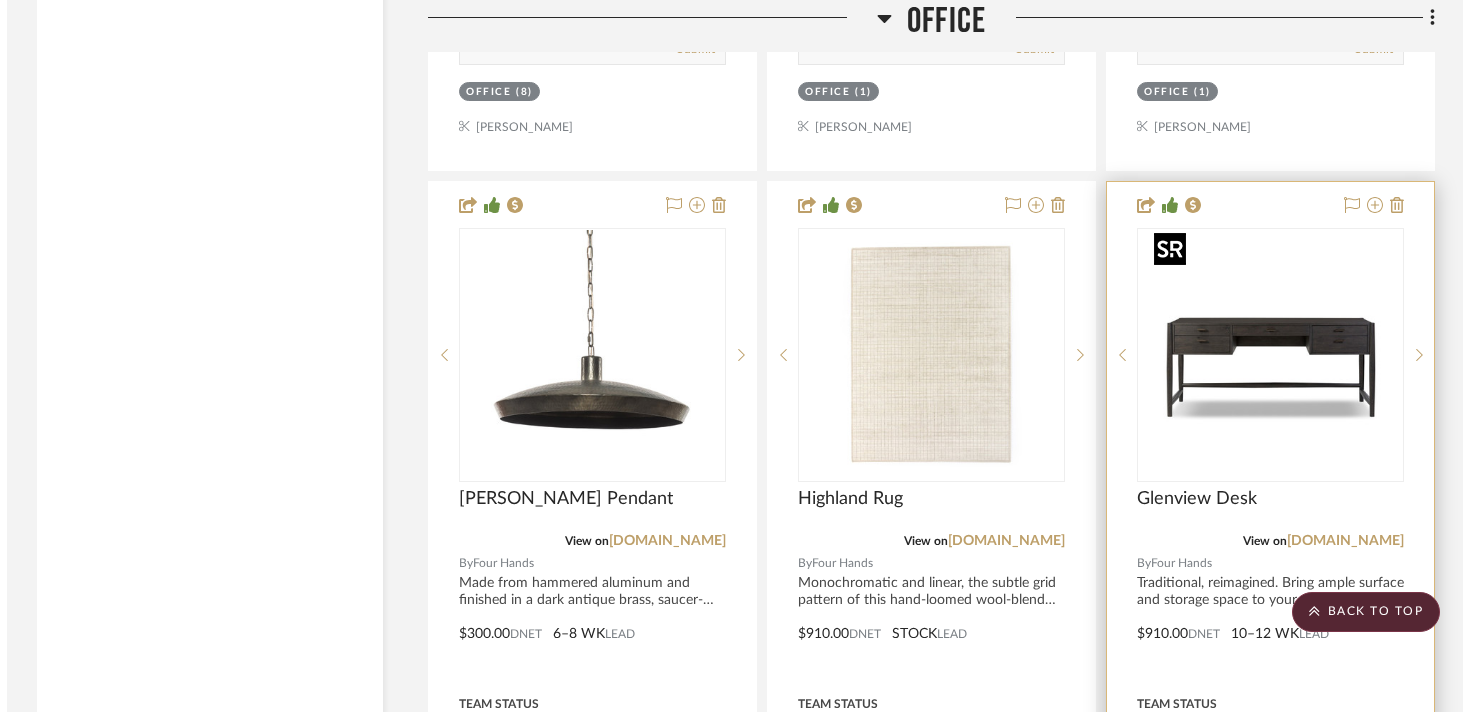 scroll, scrollTop: 0, scrollLeft: 0, axis: both 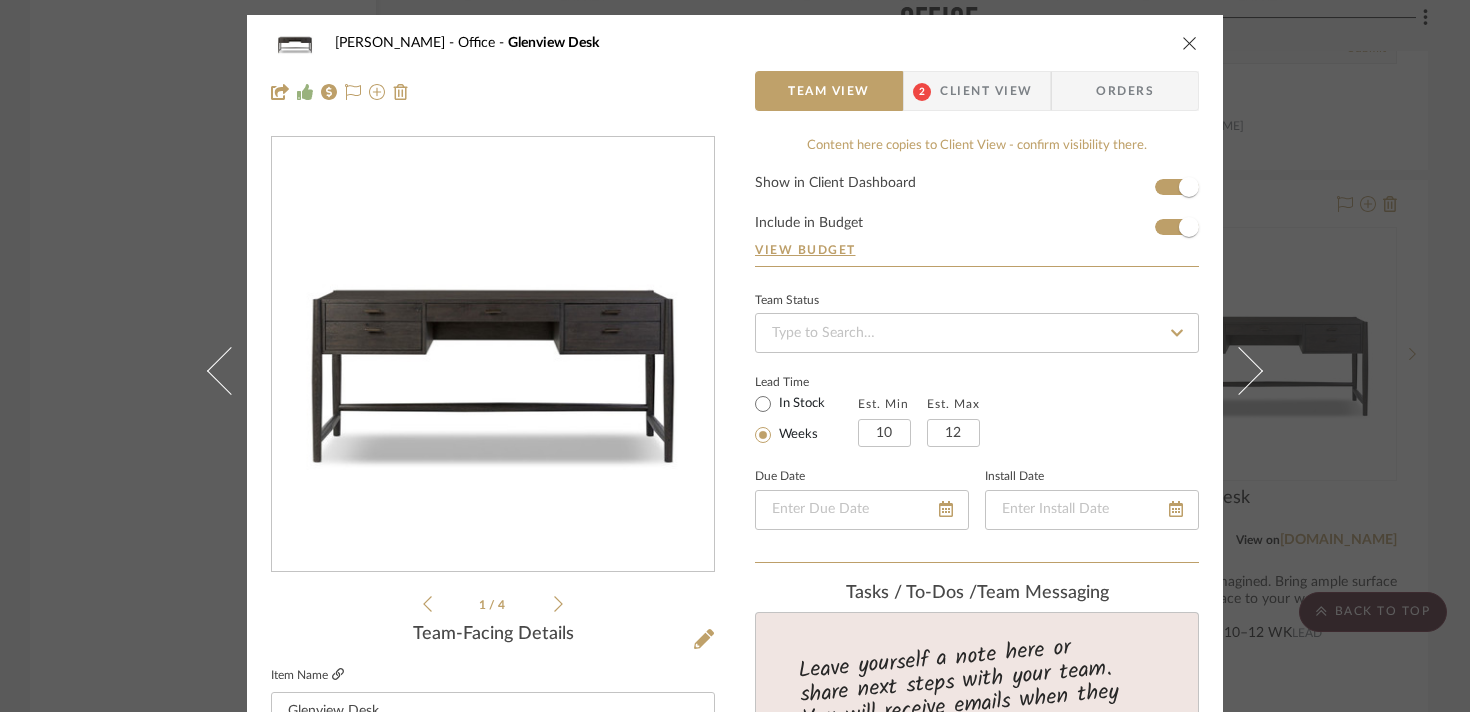 click 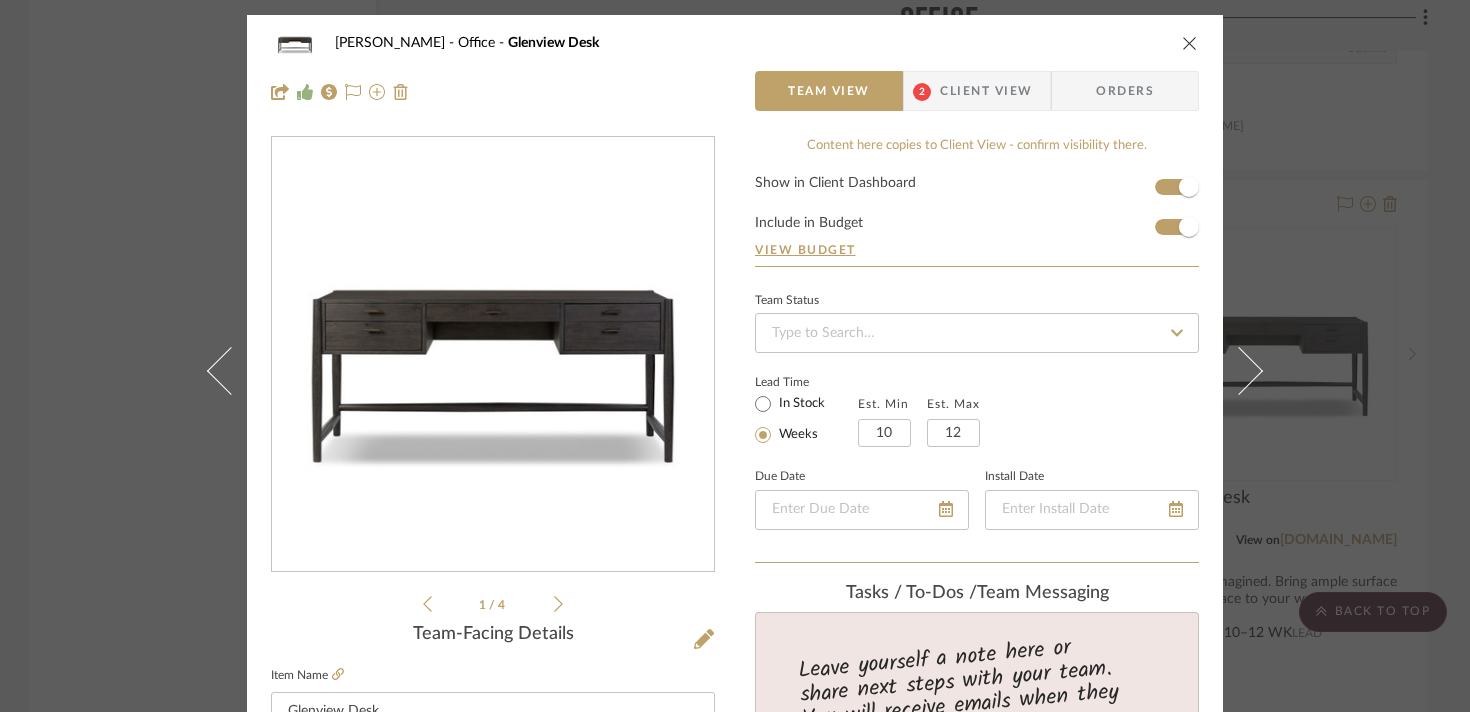 click on "[PERSON_NAME] Office Glenview Desk Team View  2  Client View Orders 1 / 4  Team-Facing Details   Item Name  Glenview Desk  Brand  Four Hands  Internal Description  Traditional, reimagined. Bring ample surface and storage space to your workspace with a desk of smoked black oak. Simple hardware is finished in an aged bronze.  Dimensions  67.50"w x 27.50"d x 31.00"h  Product Specifications  Colors
Cracked Smoked Black Veneer, Smoked Black Oak
Materials
Thick Oak Veneer, Solid Oak  Item Costs   View Budget   Markup %  55%  Unit Cost  $910.00  Cost Type  DNET  Client Unit Price   $1,410.50   Quantity  1  Unit Type  Each  Subtotal   $1,410.50   Tax %  6%  Total Tax   $84.63   Shipping Cost  $232.73  Ship. Markup %  0% Taxable  Total Shipping   $232.73  Total Client Price  $1,727.86  Your Cost  $1,197.33  Your Margin  $500.50  Content here copies to Client View - confirm visibility there.  Show in Client Dashboard   Include in Budget   View Budget  Team Status  Lead Time  In Stock Weeks  Est. Min  10  Est. Max  12  Office" at bounding box center (735, 356) 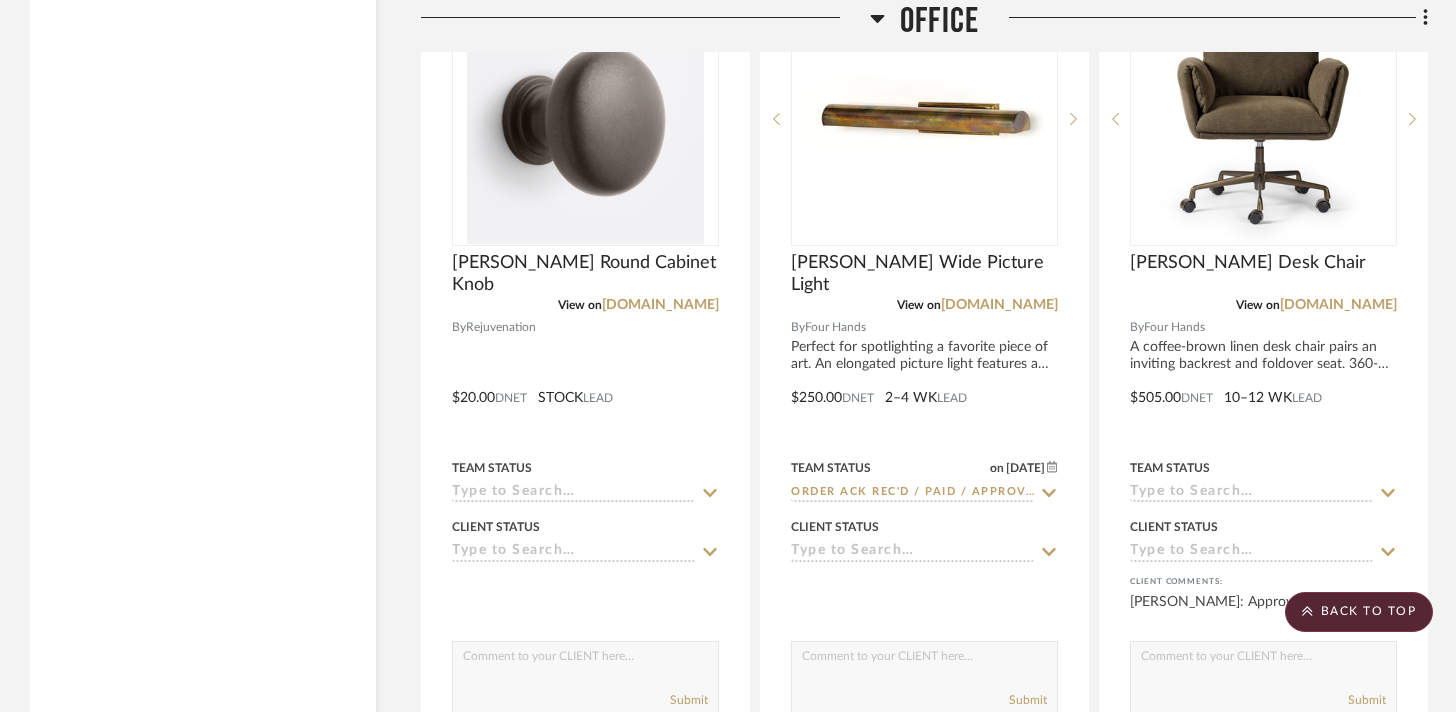 scroll, scrollTop: 4583, scrollLeft: 0, axis: vertical 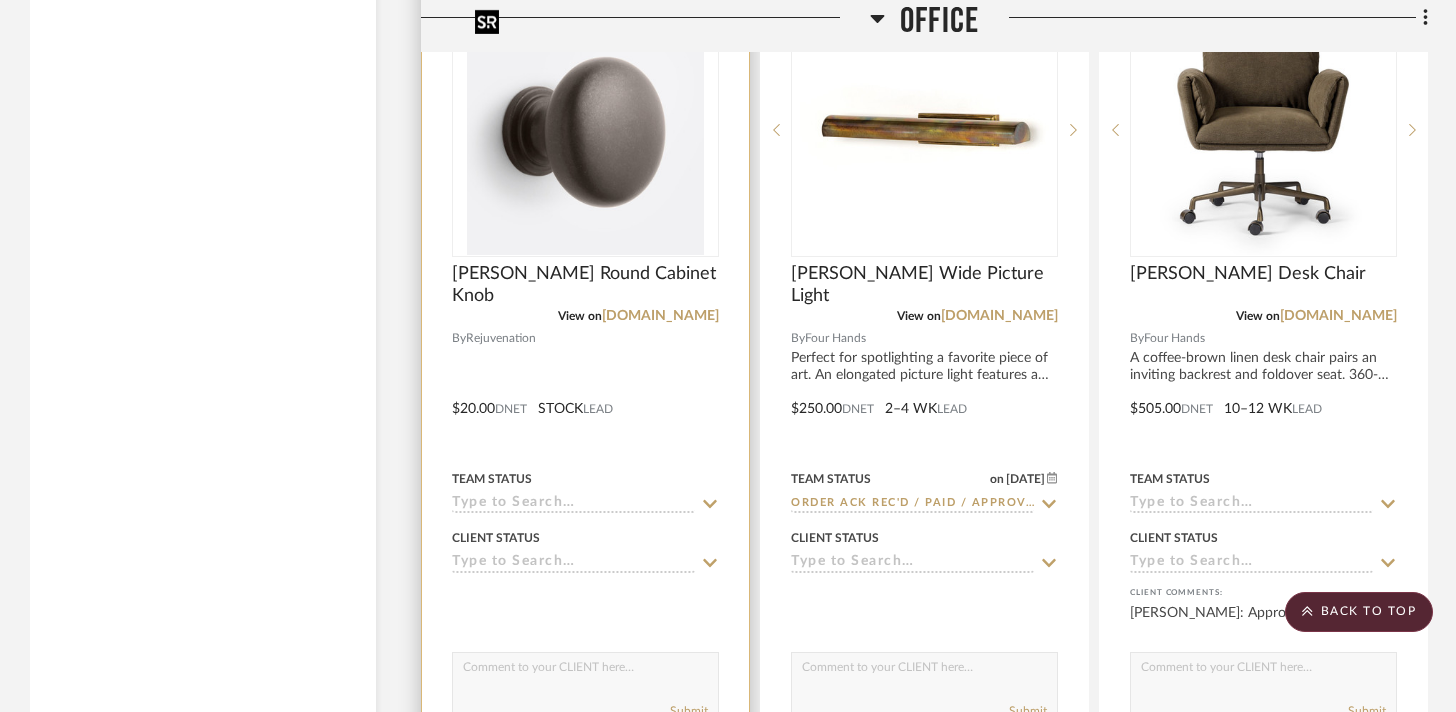 click at bounding box center [585, 130] 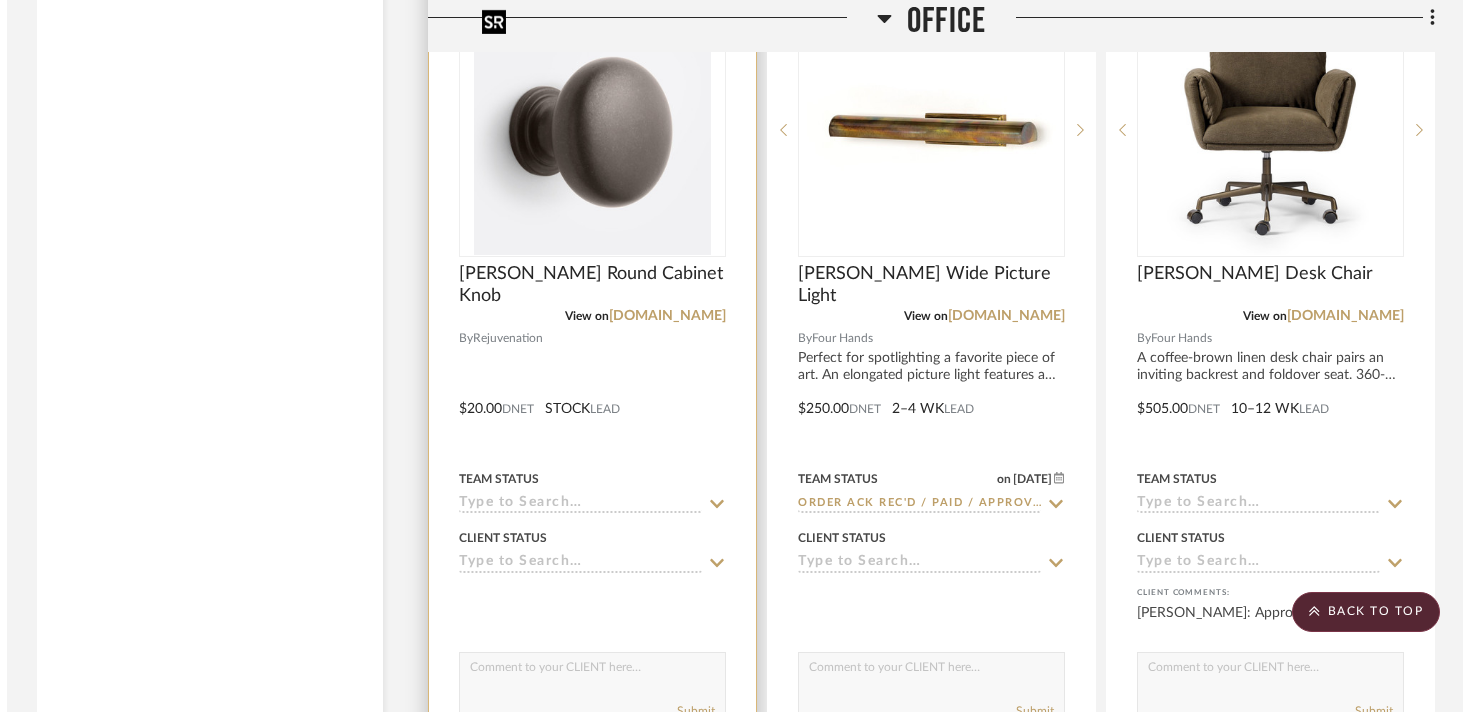 scroll, scrollTop: 0, scrollLeft: 0, axis: both 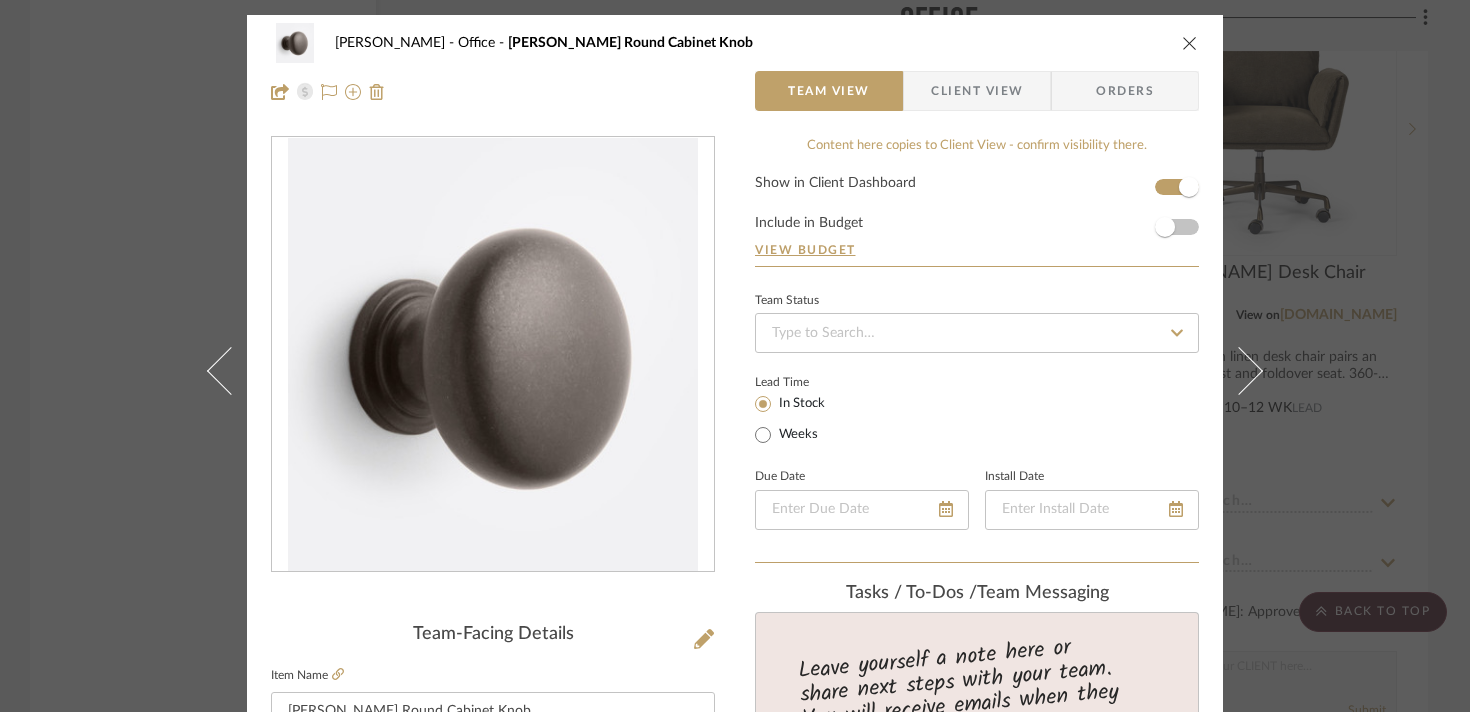 click on "Client View" at bounding box center [977, 91] 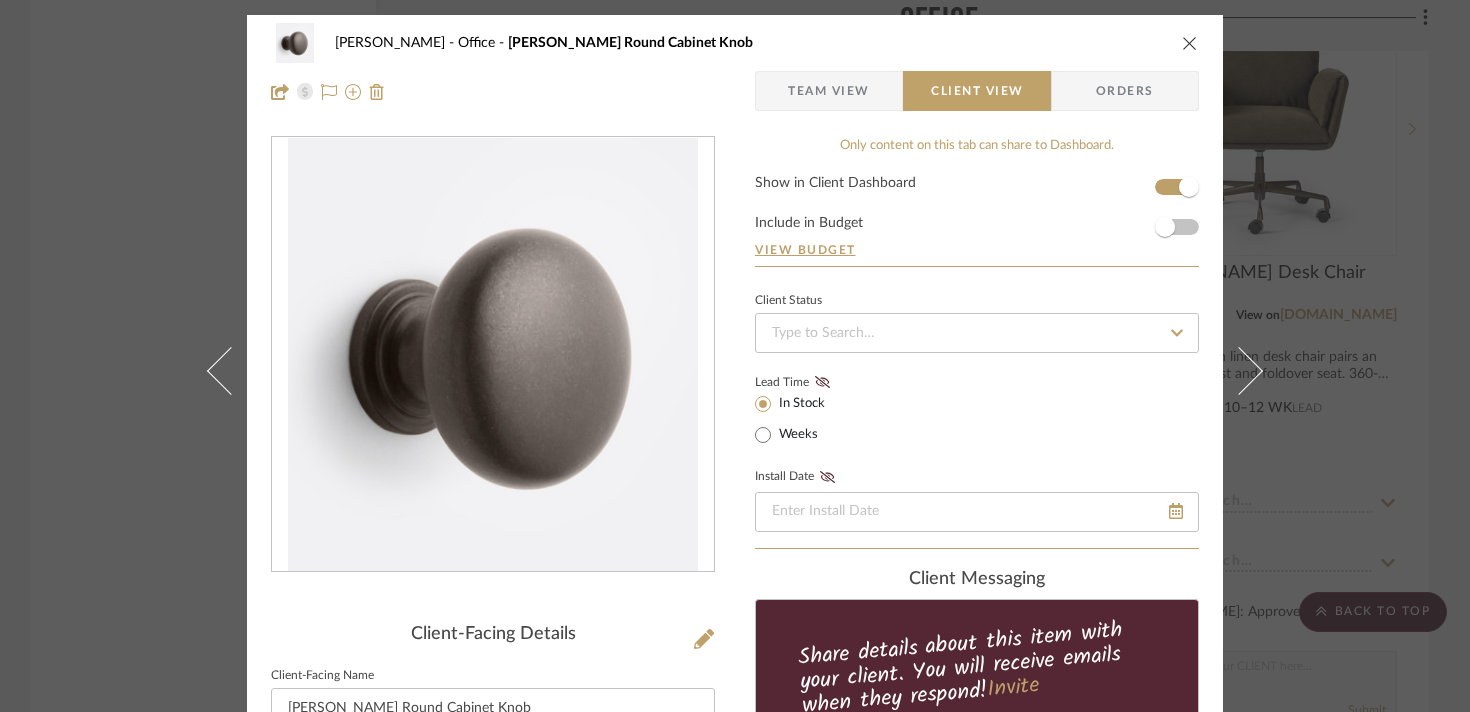 scroll, scrollTop: 336, scrollLeft: 0, axis: vertical 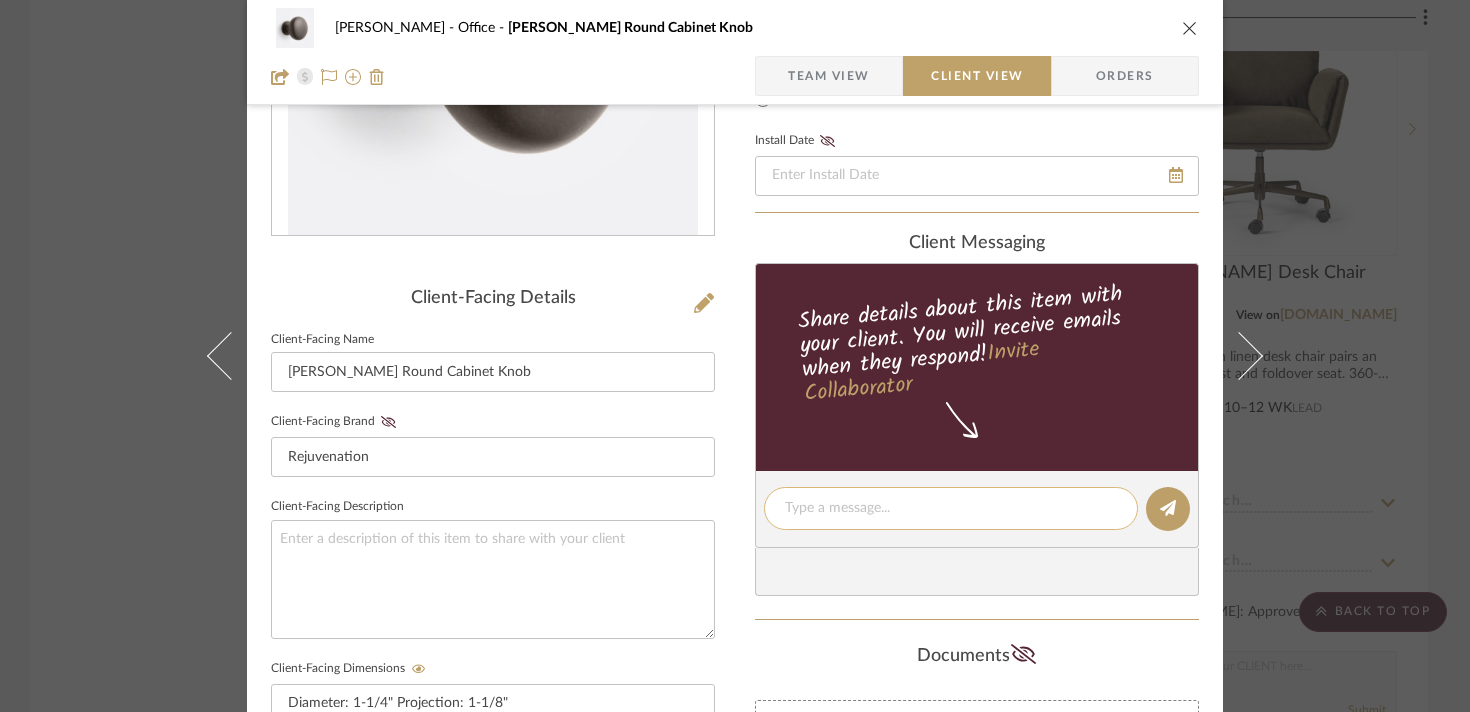 click 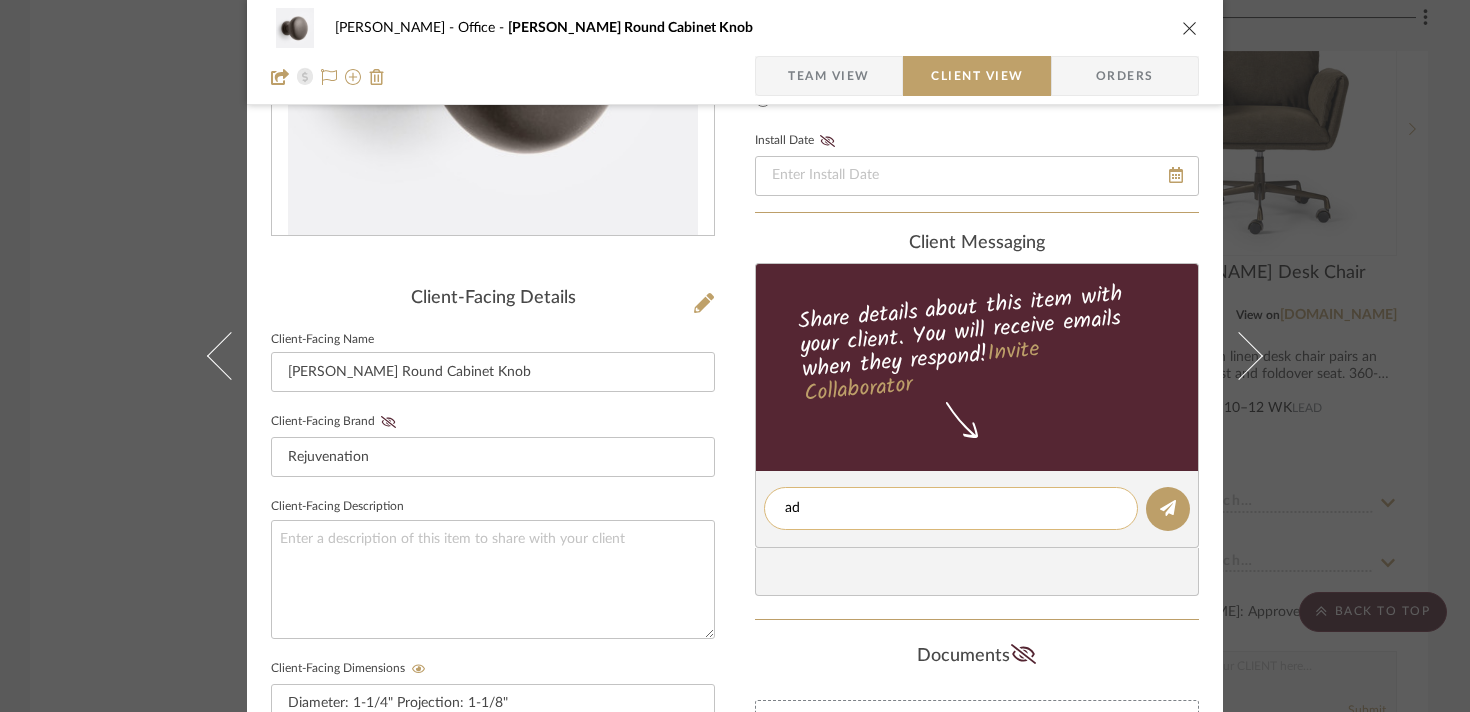type on "a" 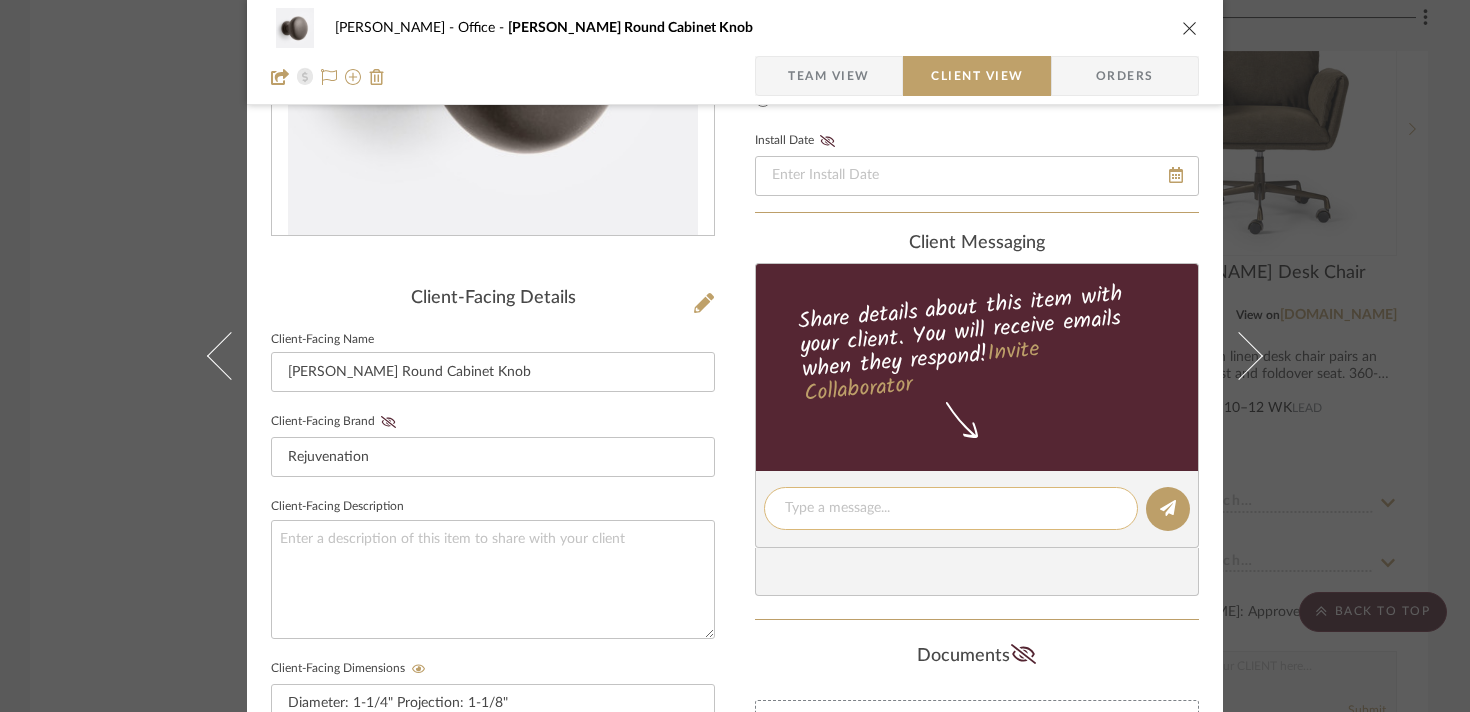 type on "a" 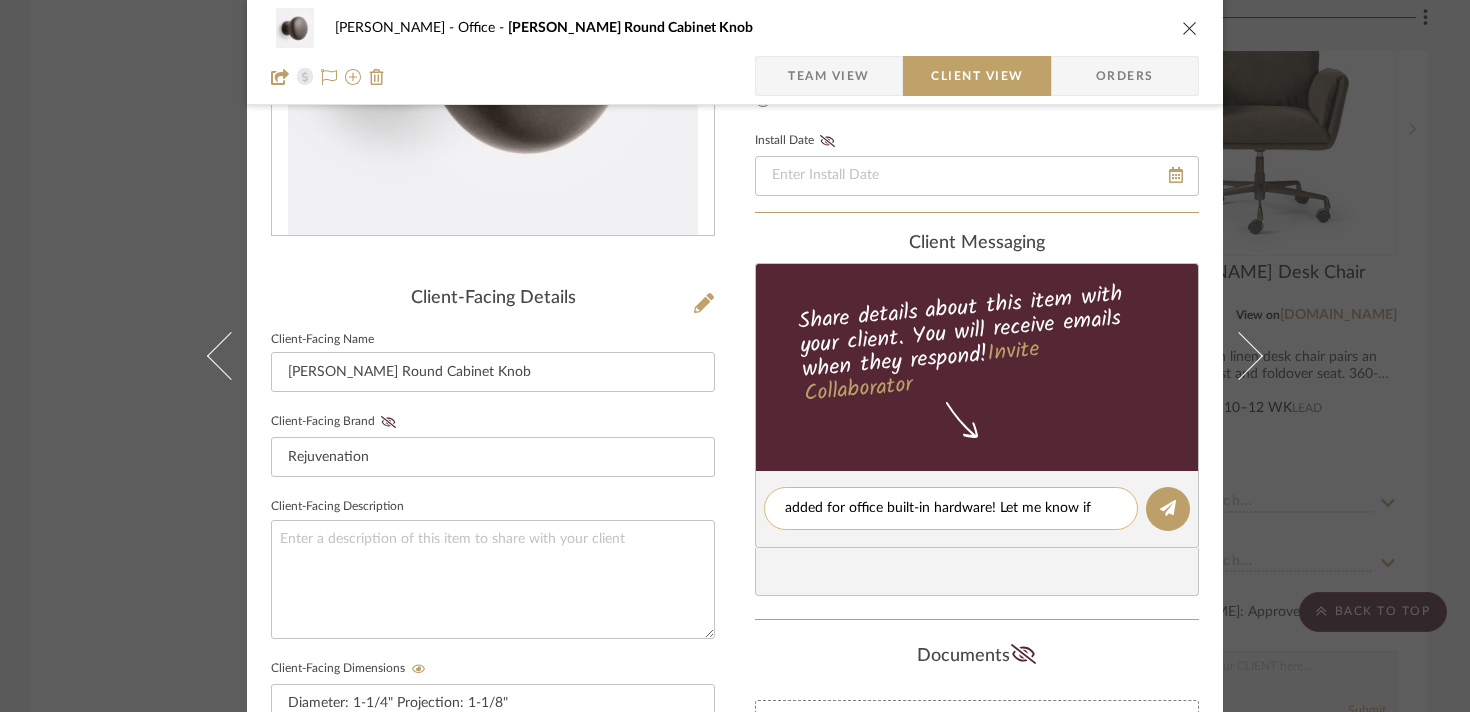 scroll, scrollTop: 0, scrollLeft: 0, axis: both 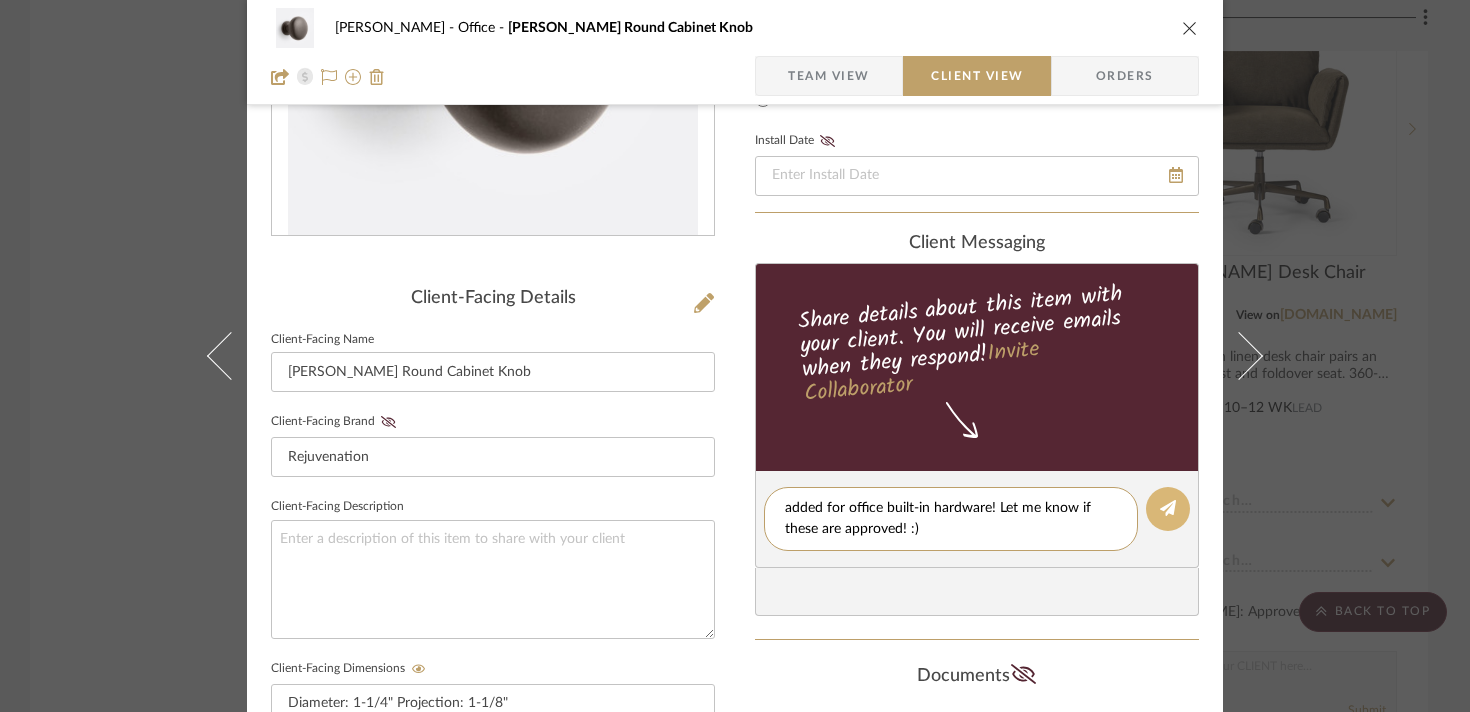 type on "added for office built-in hardware! Let me know if these are approved! :)" 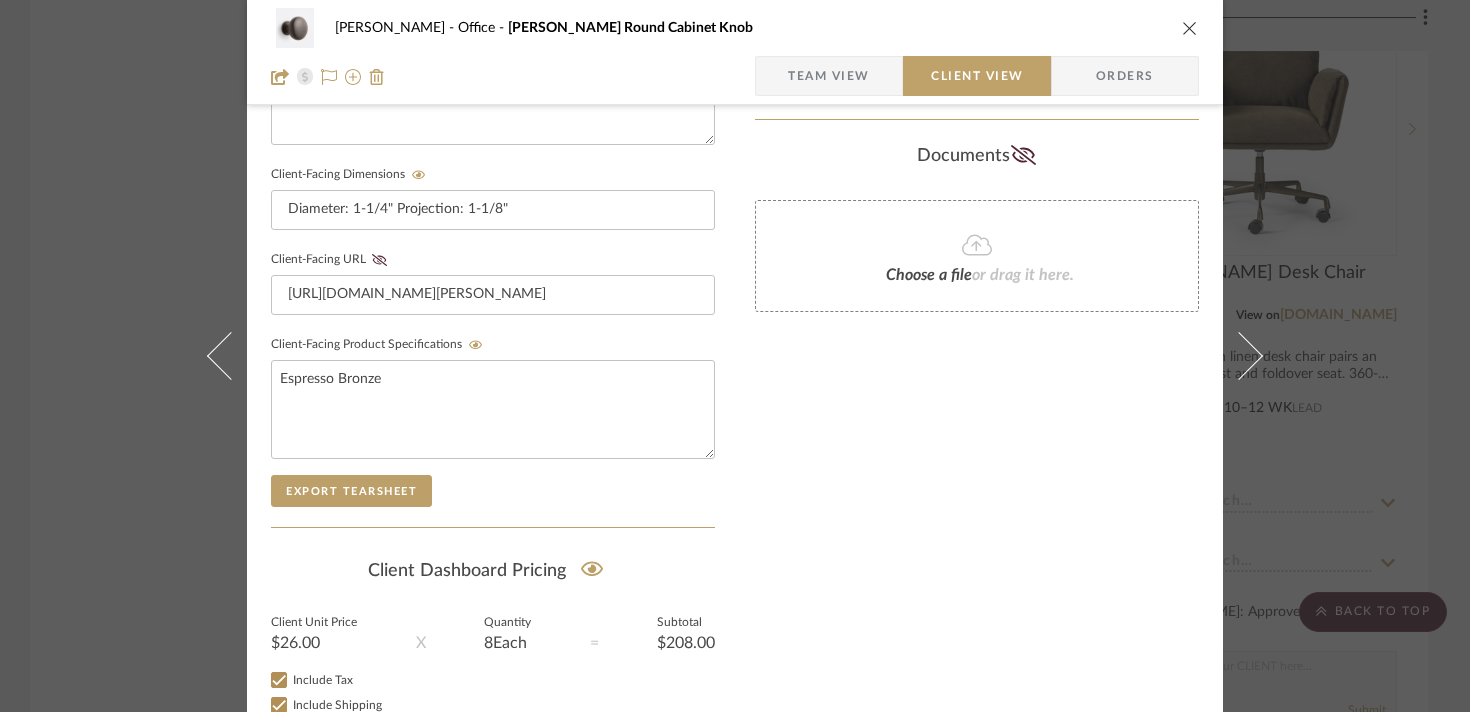 scroll, scrollTop: 844, scrollLeft: 0, axis: vertical 